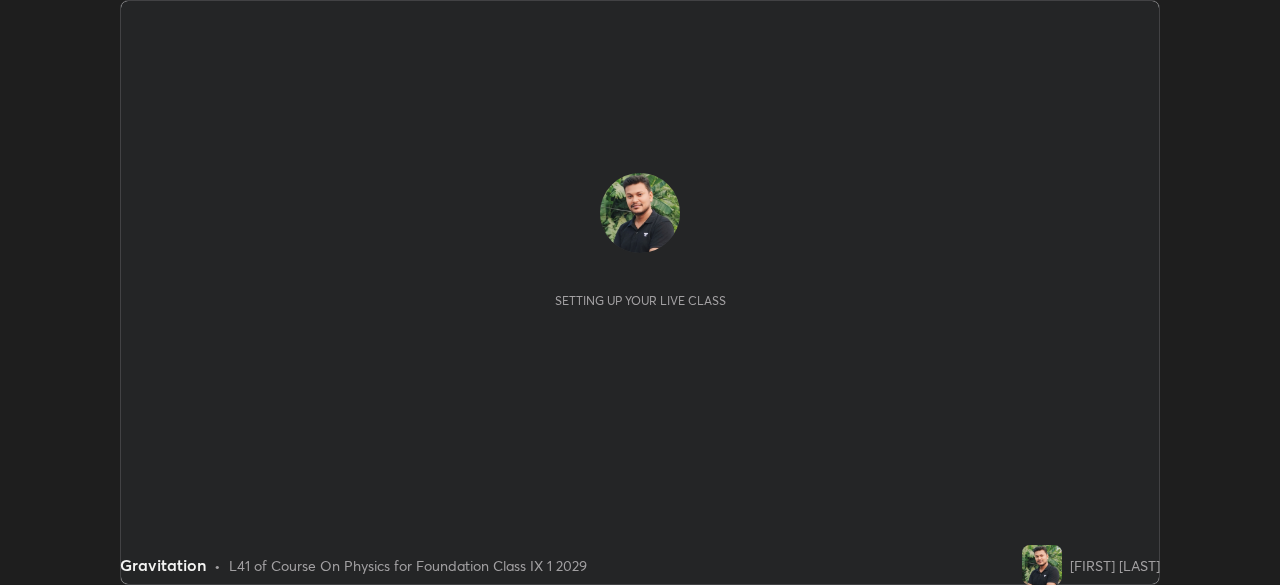 scroll, scrollTop: 0, scrollLeft: 0, axis: both 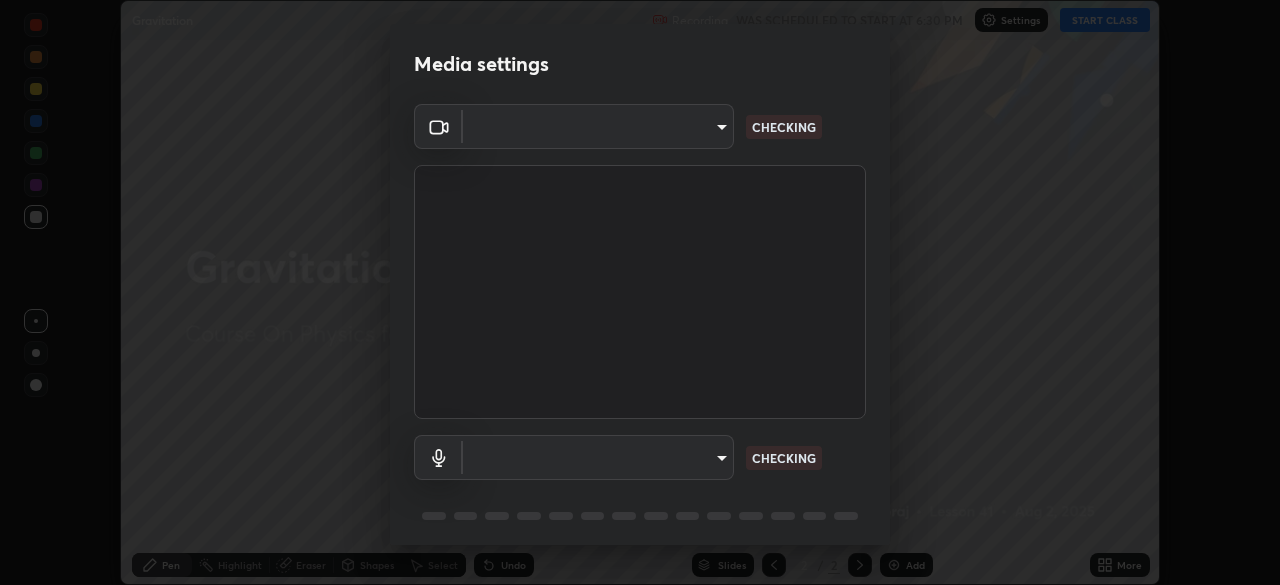 type on "6a58b21e3886260455e3a8f5b68a010b8d66c957dea9152d99a69134fe1af4a5" 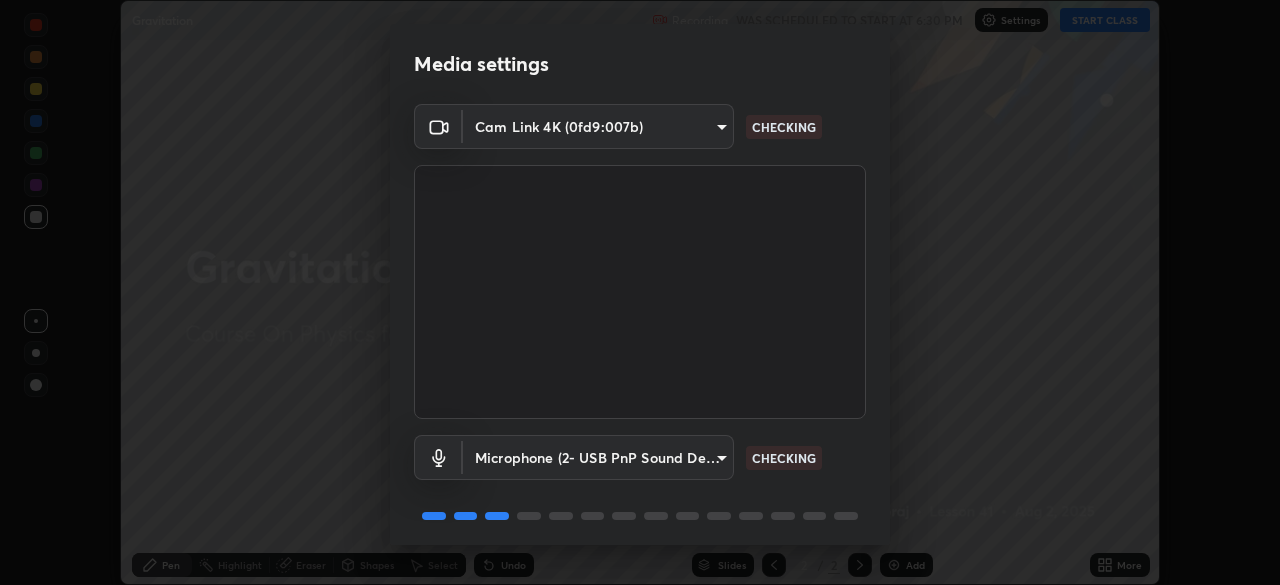 scroll, scrollTop: 71, scrollLeft: 0, axis: vertical 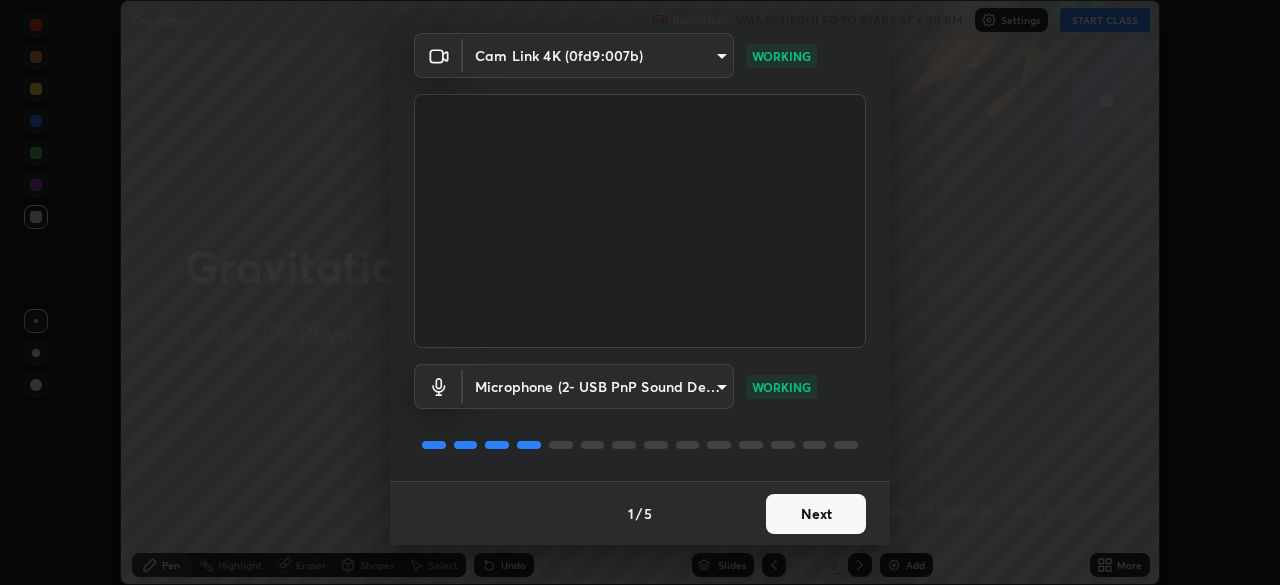 click on "Next" at bounding box center [816, 514] 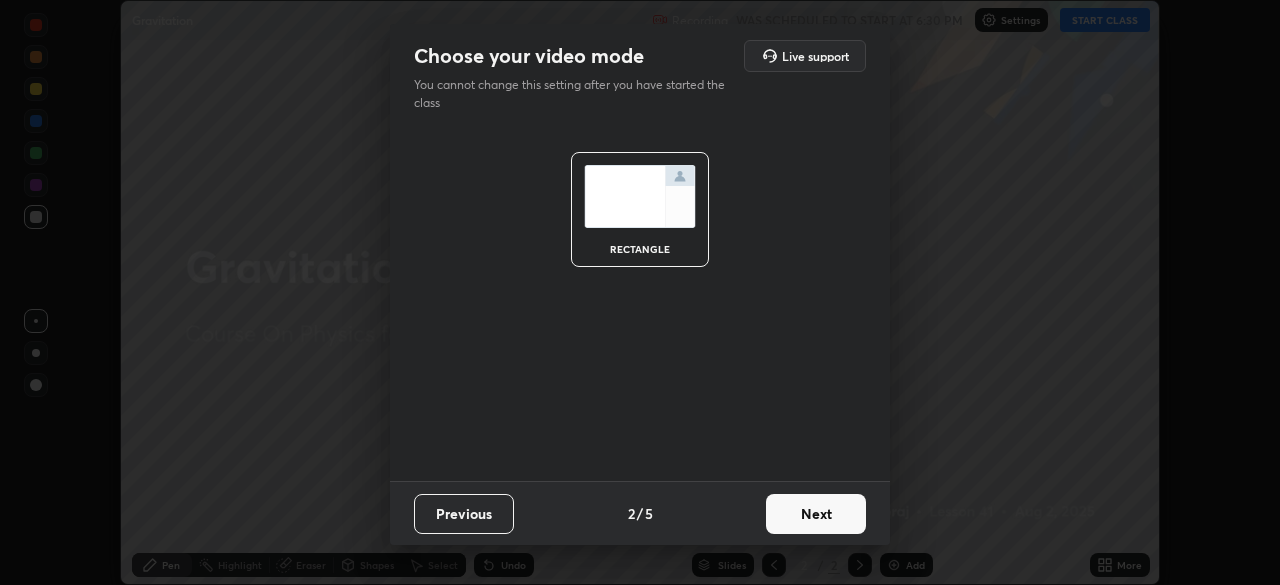 scroll, scrollTop: 0, scrollLeft: 0, axis: both 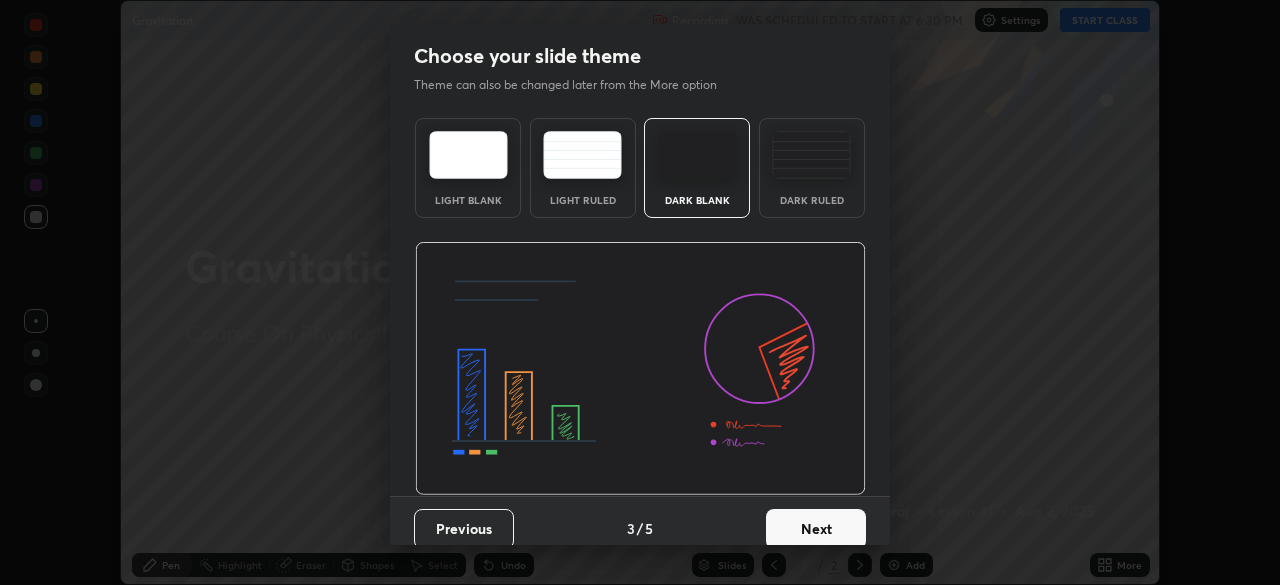 click on "Next" at bounding box center [816, 529] 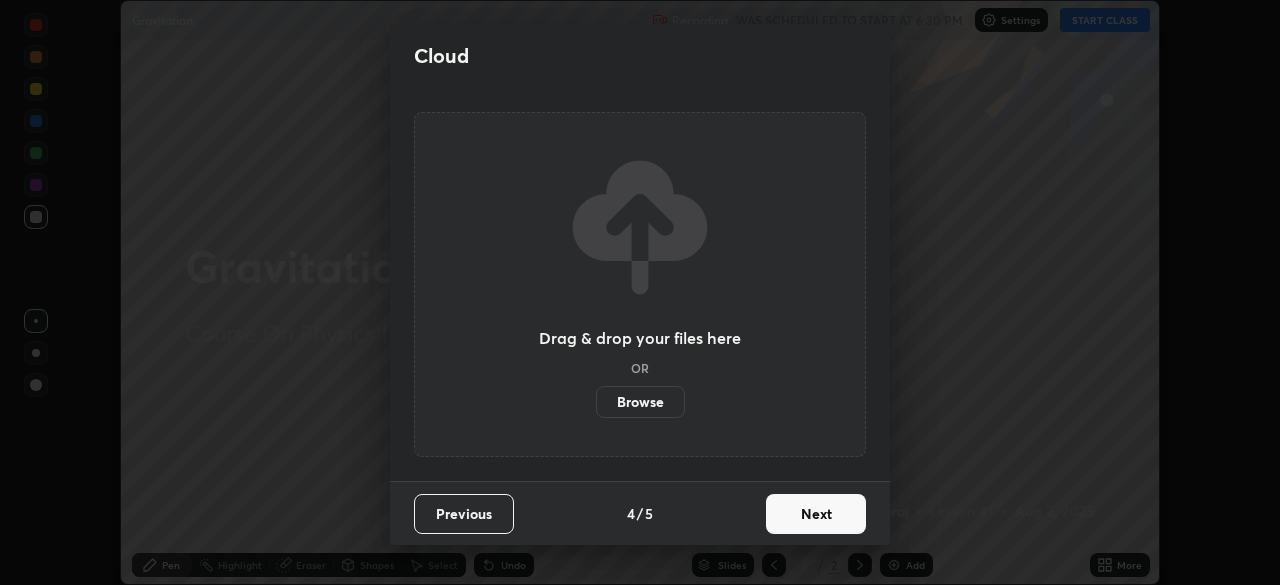 click on "Next" at bounding box center (816, 514) 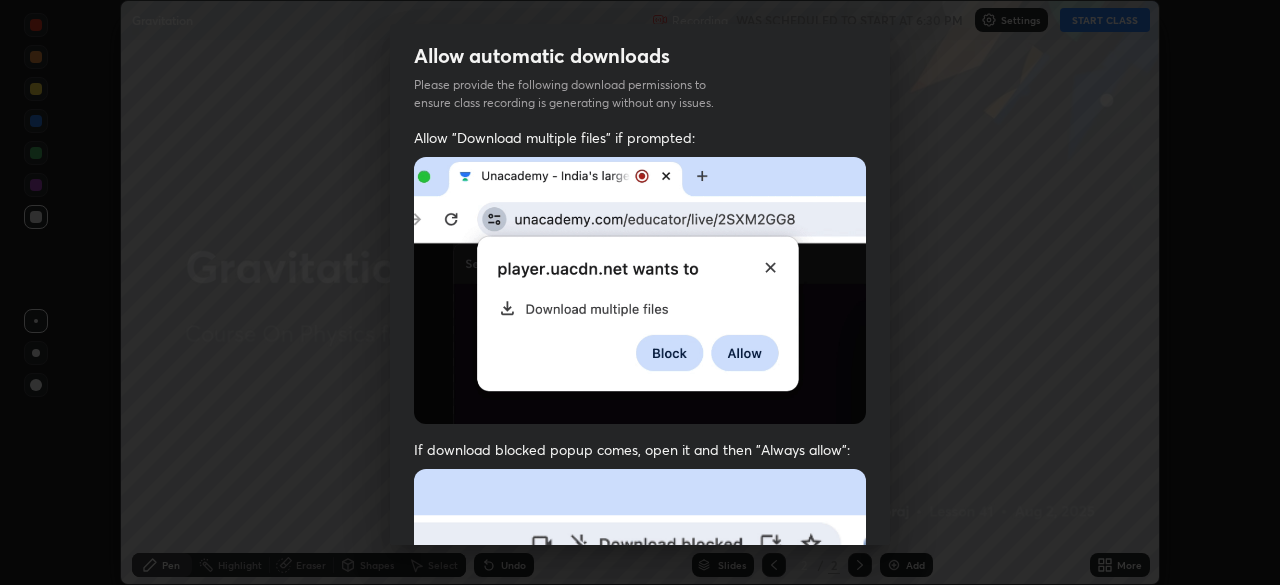 click at bounding box center (640, 687) 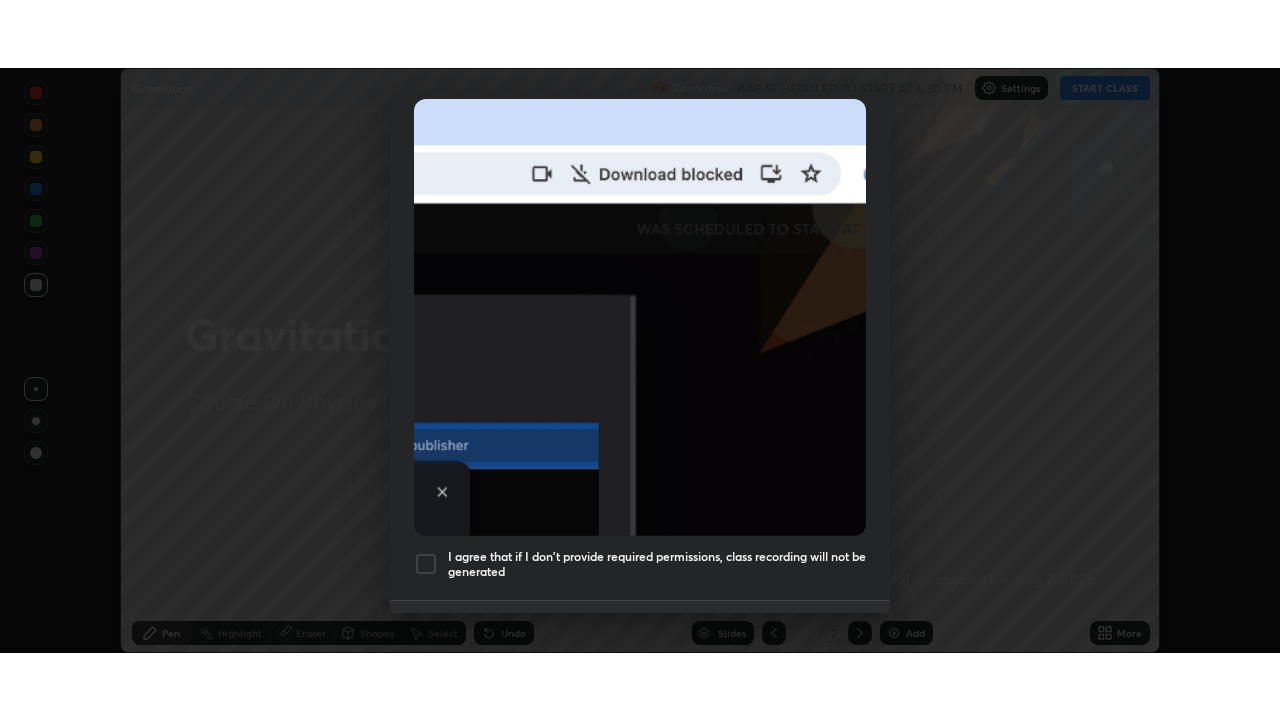 scroll, scrollTop: 479, scrollLeft: 0, axis: vertical 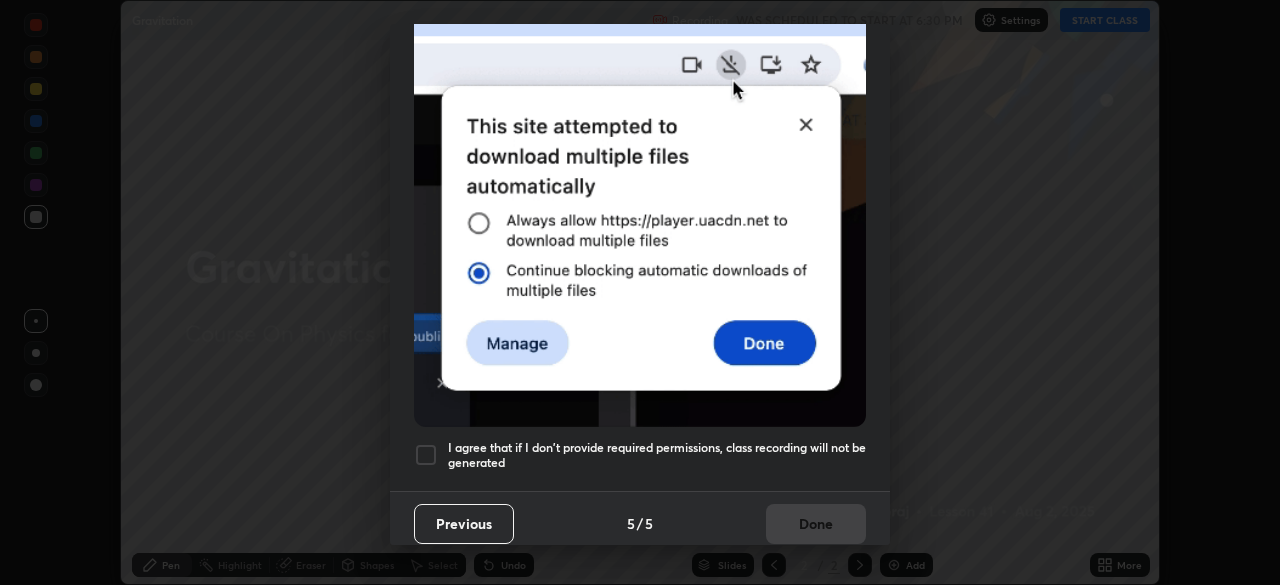 click at bounding box center [426, 455] 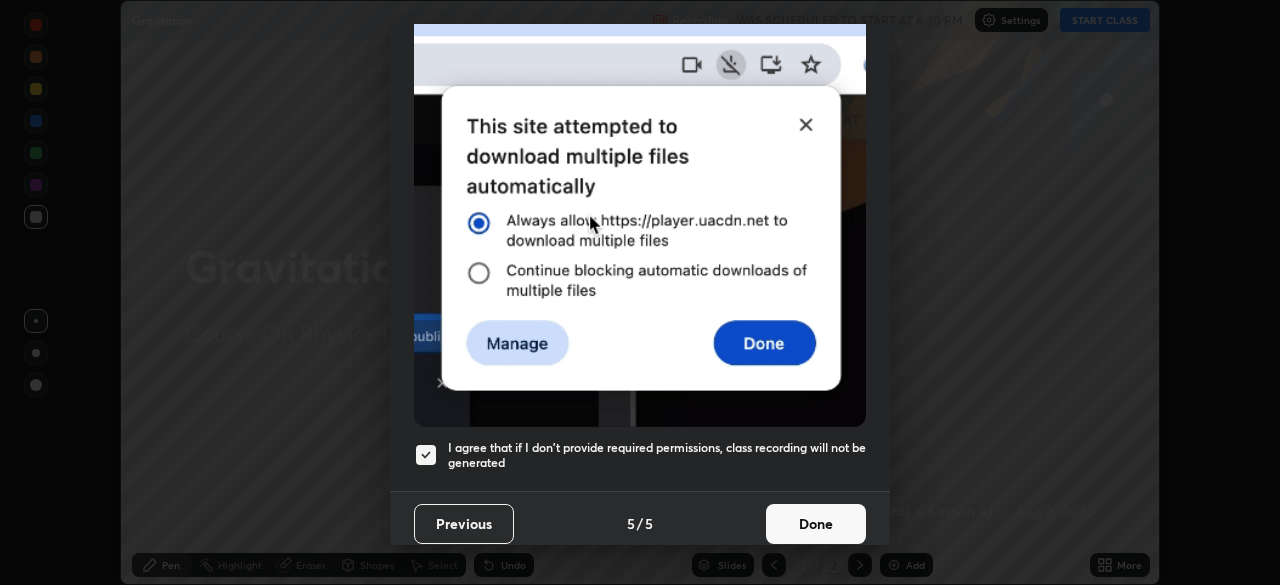 click on "Done" at bounding box center [816, 524] 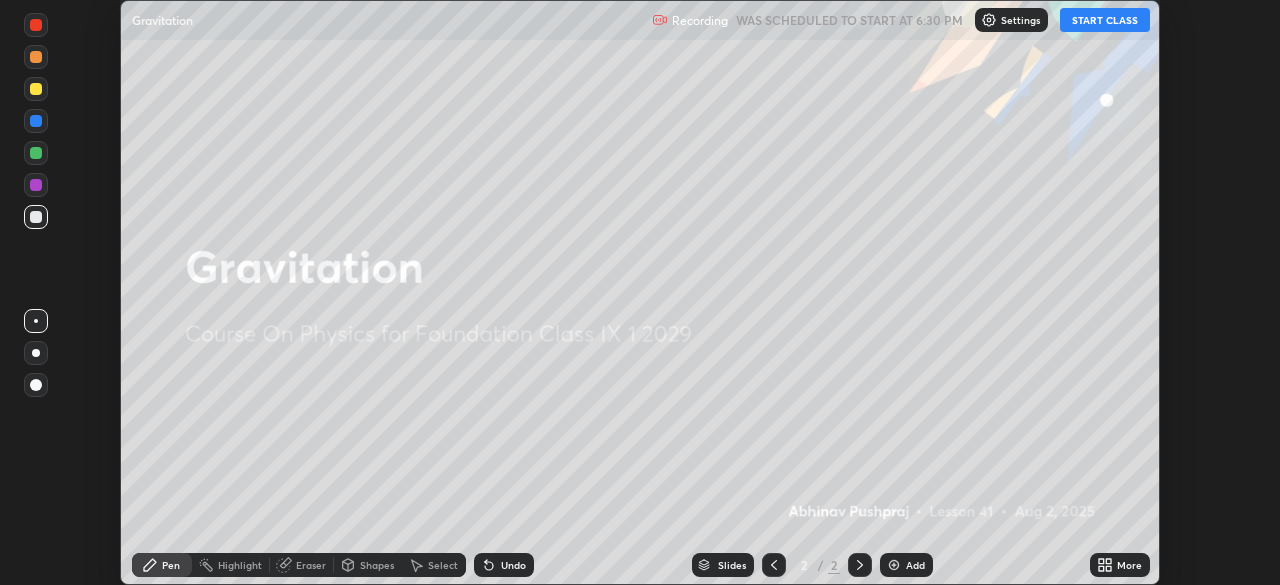 click on "START CLASS" at bounding box center (1105, 20) 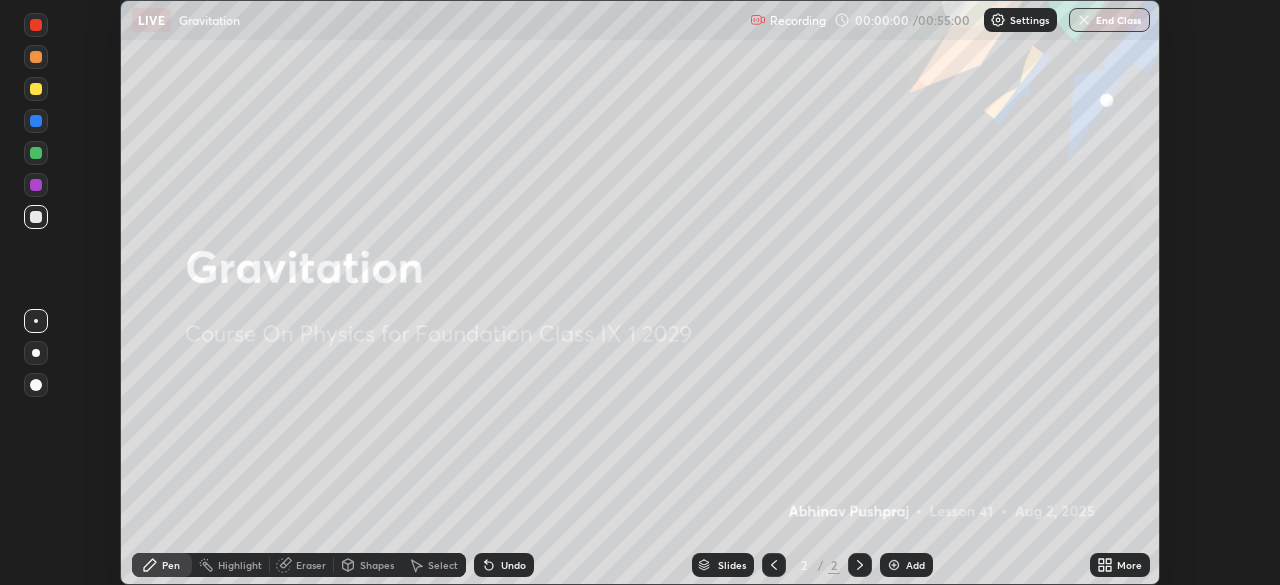 click 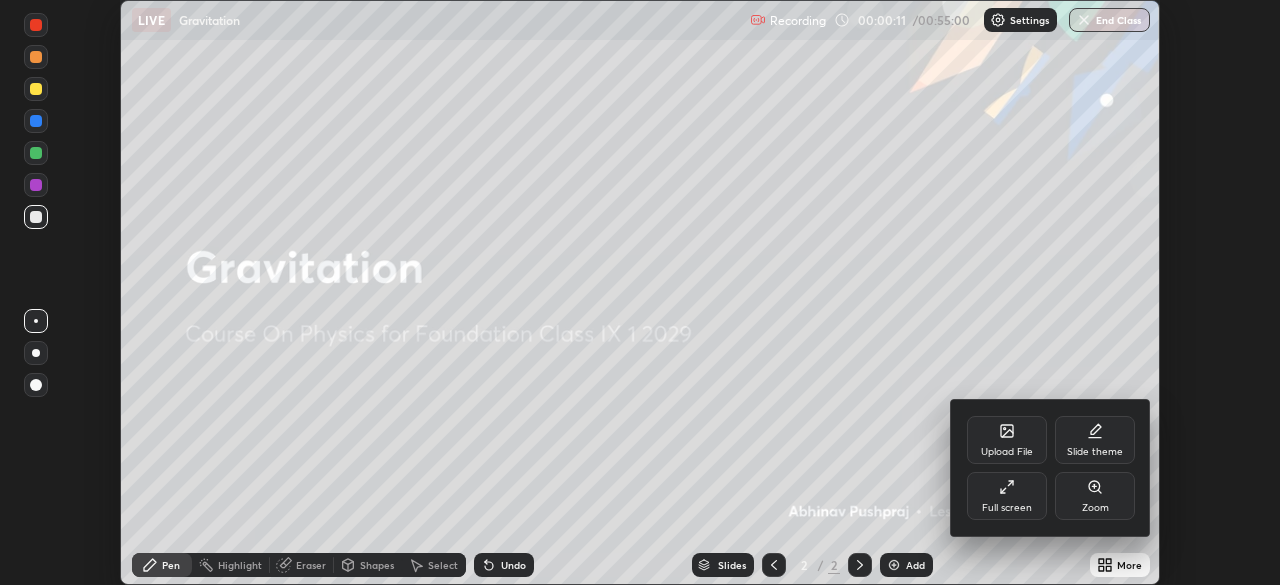 click on "Full screen" at bounding box center (1007, 496) 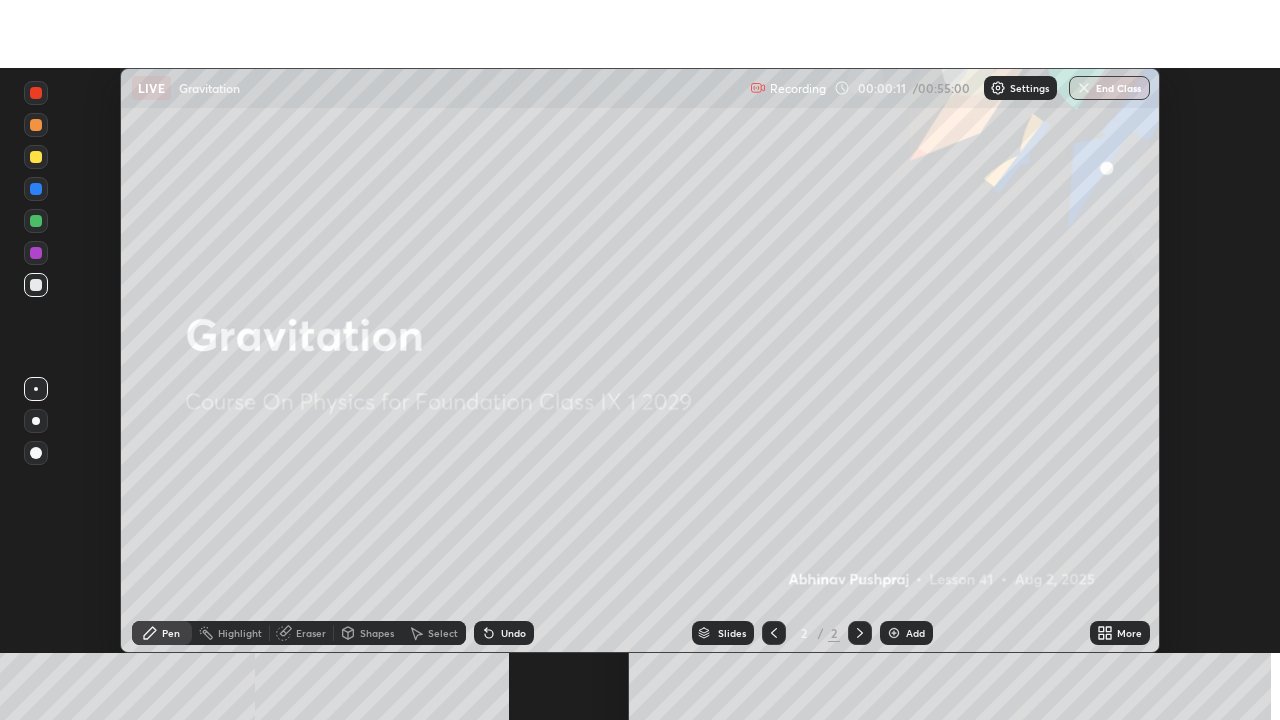 scroll, scrollTop: 99280, scrollLeft: 98720, axis: both 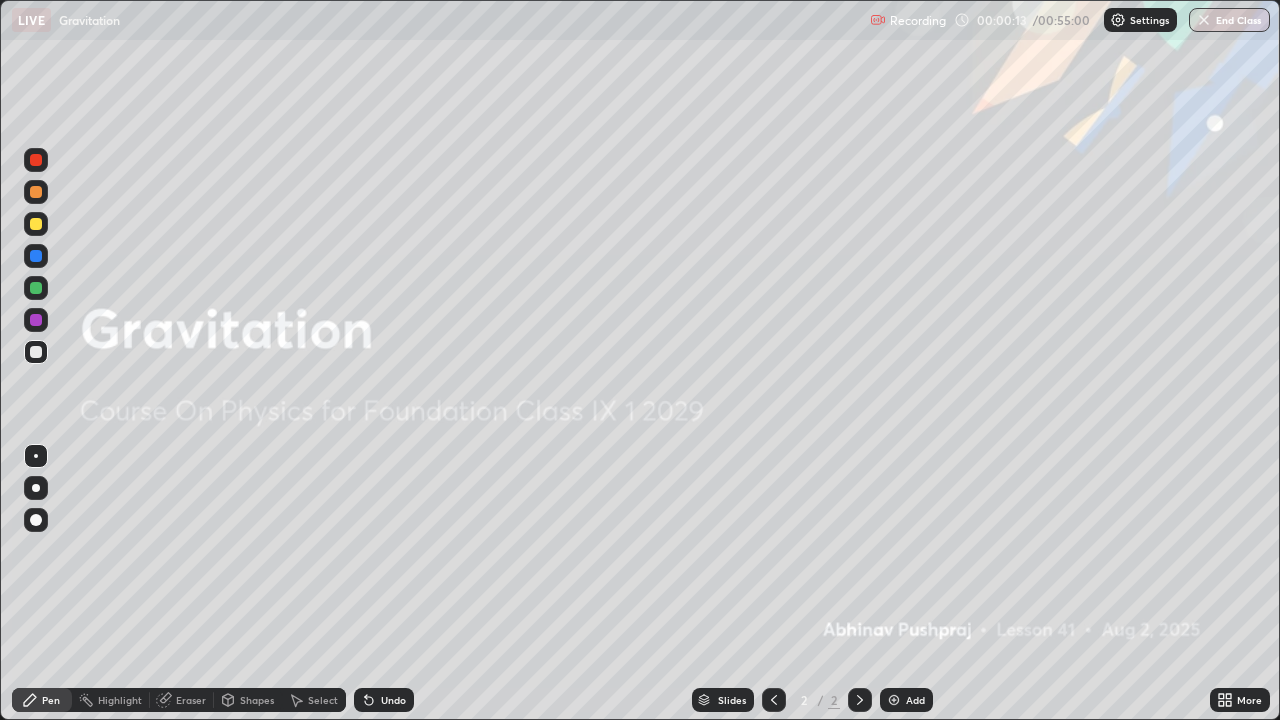 click at bounding box center [894, 700] 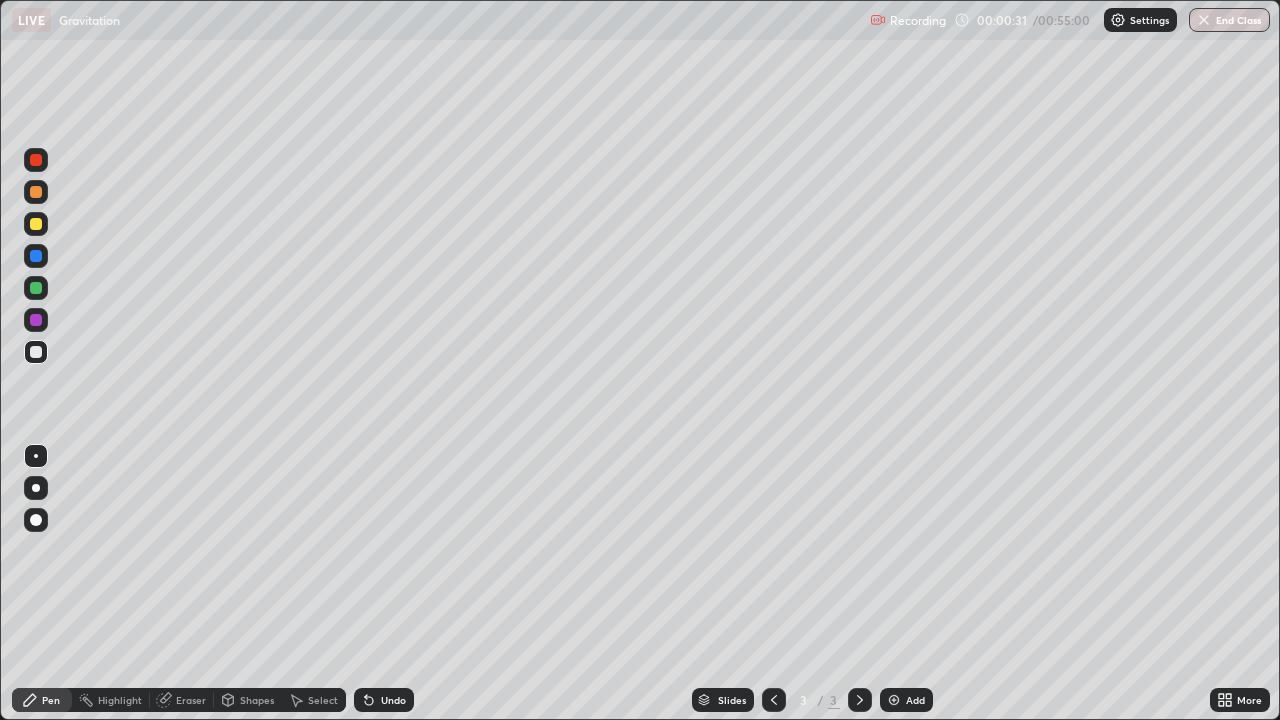click on "Slides 3 / 3 Add" at bounding box center (812, 700) 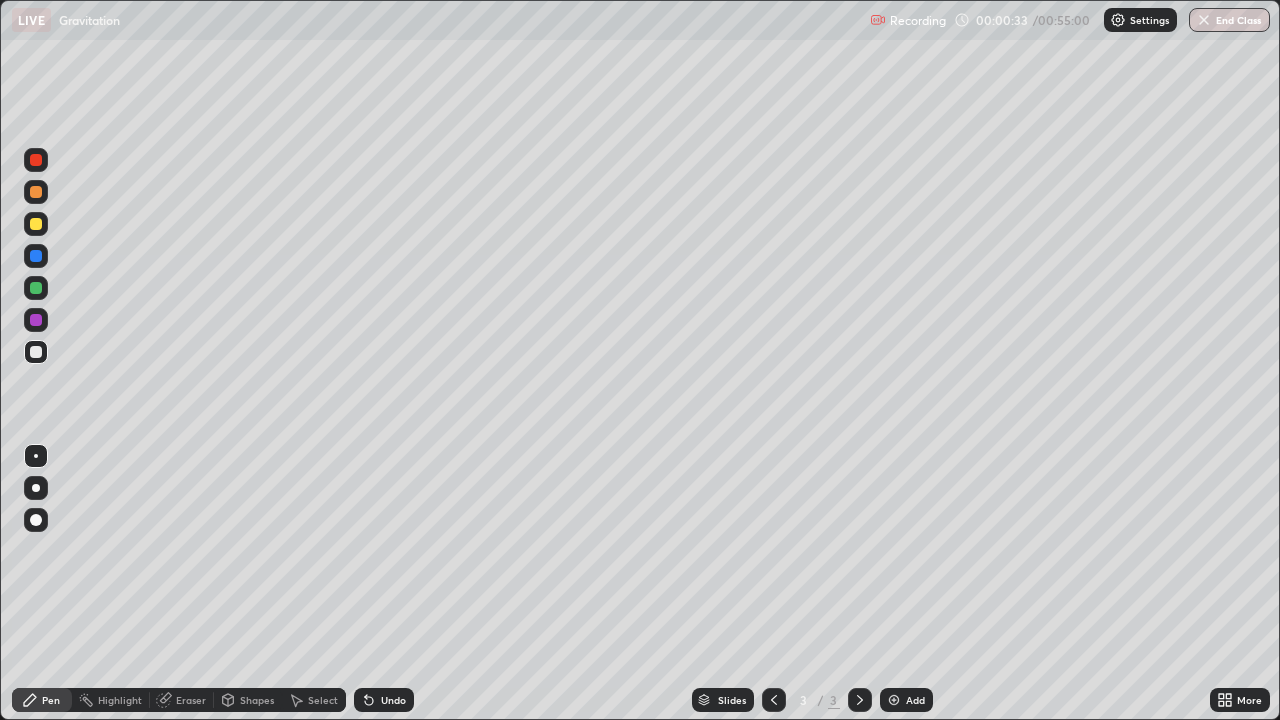 click on "Slides 3 / 3 Add" at bounding box center [812, 700] 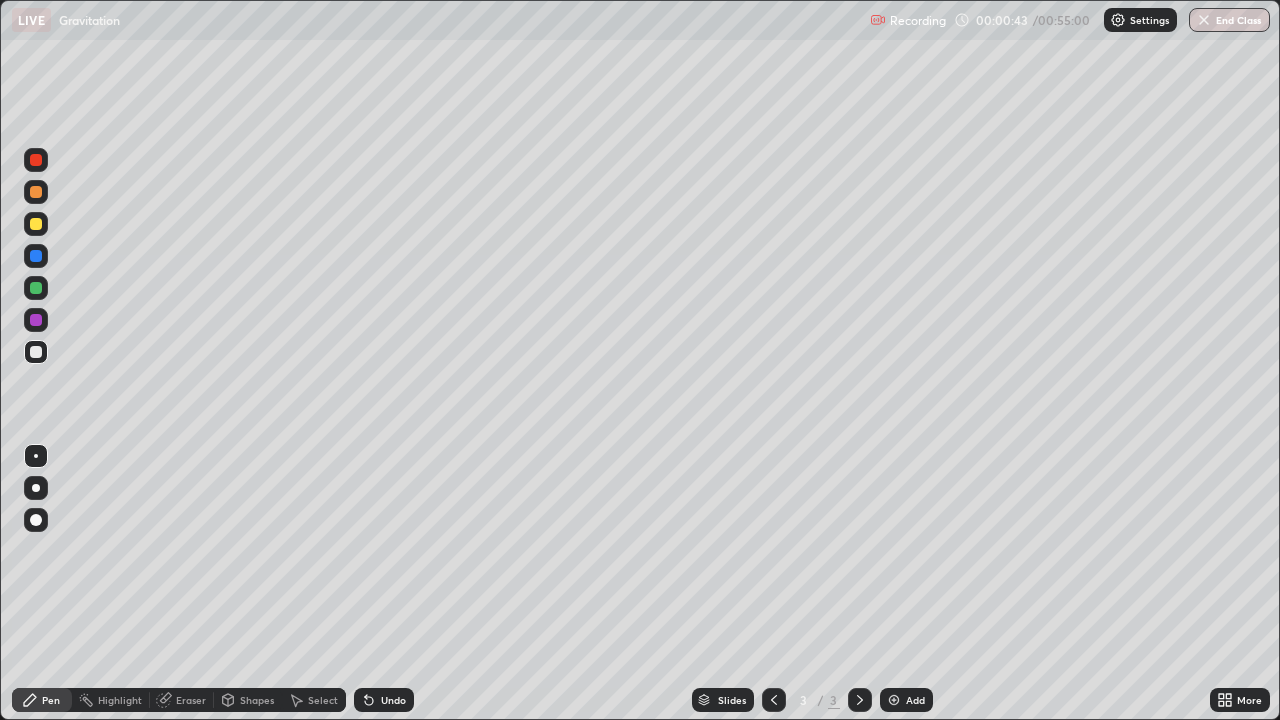 click 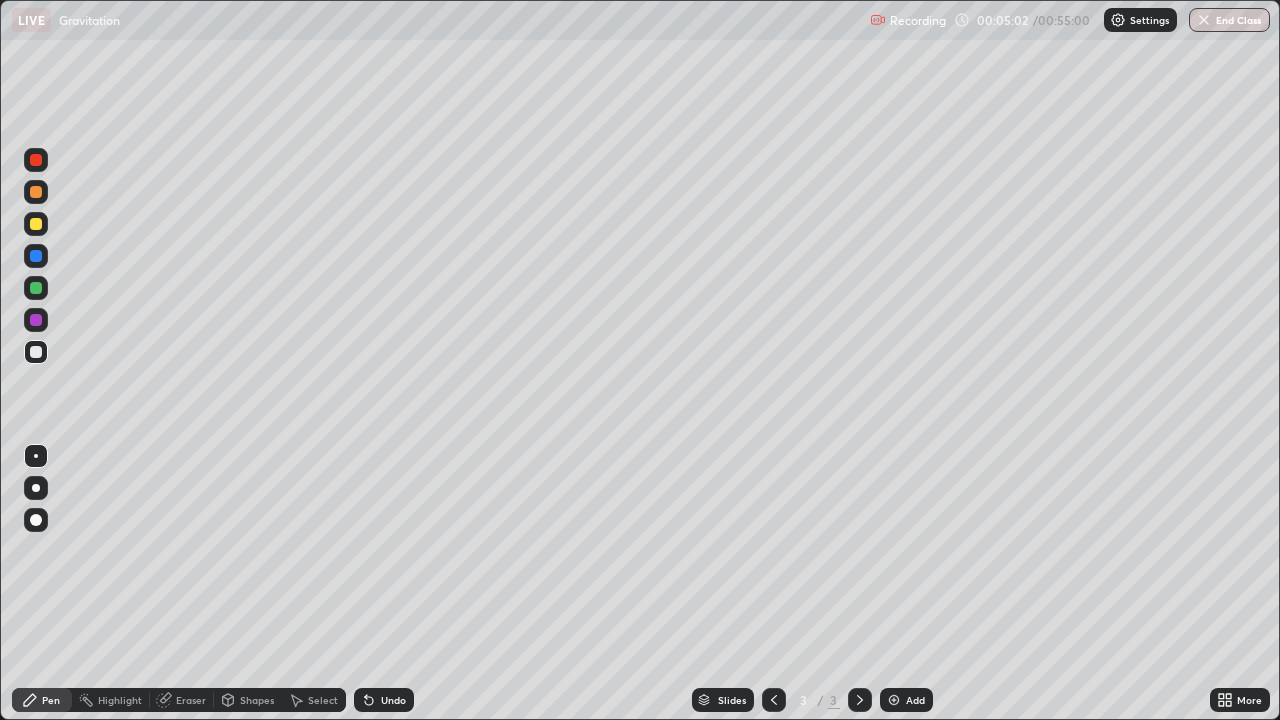 click on "Shapes" at bounding box center (257, 700) 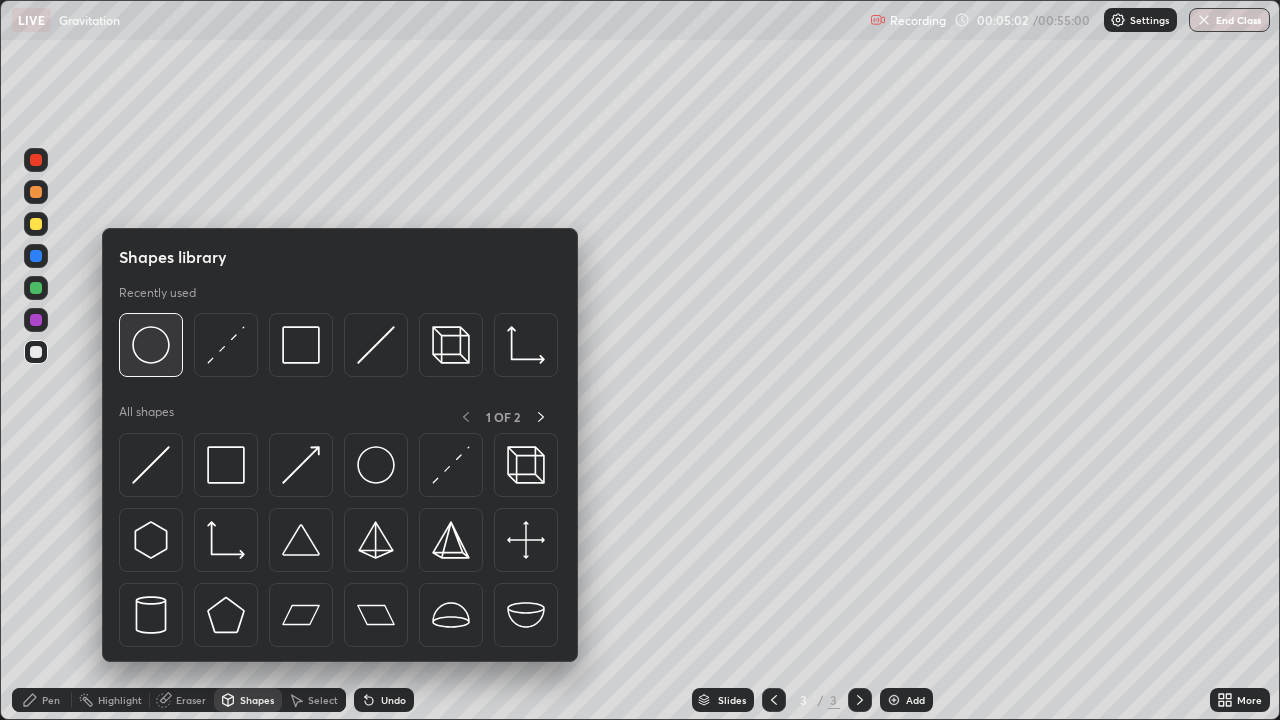 click at bounding box center (151, 345) 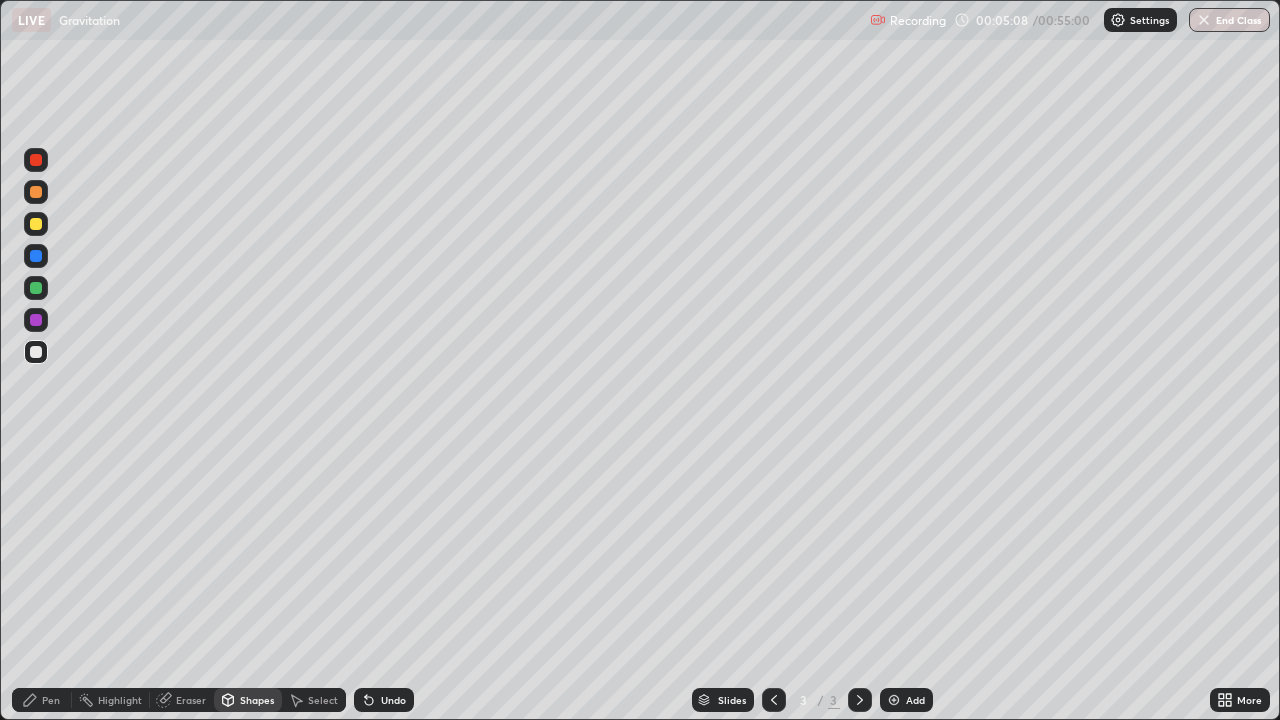 click on "Pen" at bounding box center (42, 700) 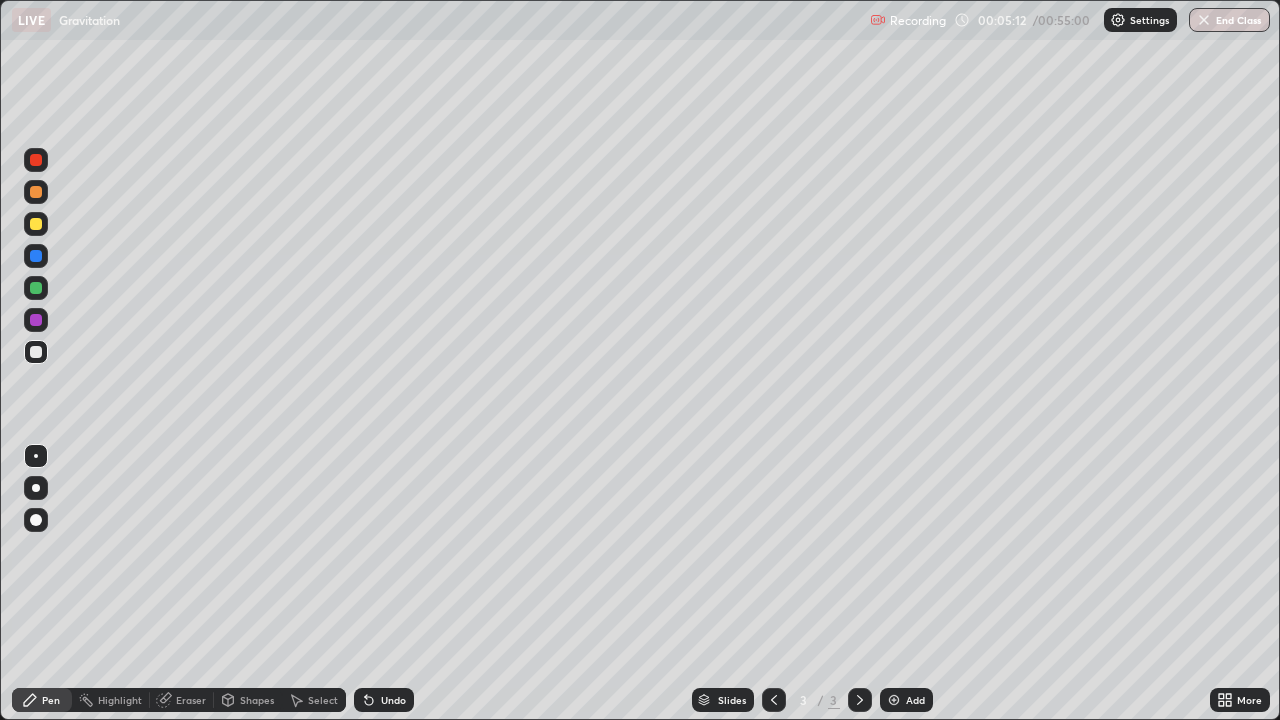 click on "Shapes" at bounding box center [257, 700] 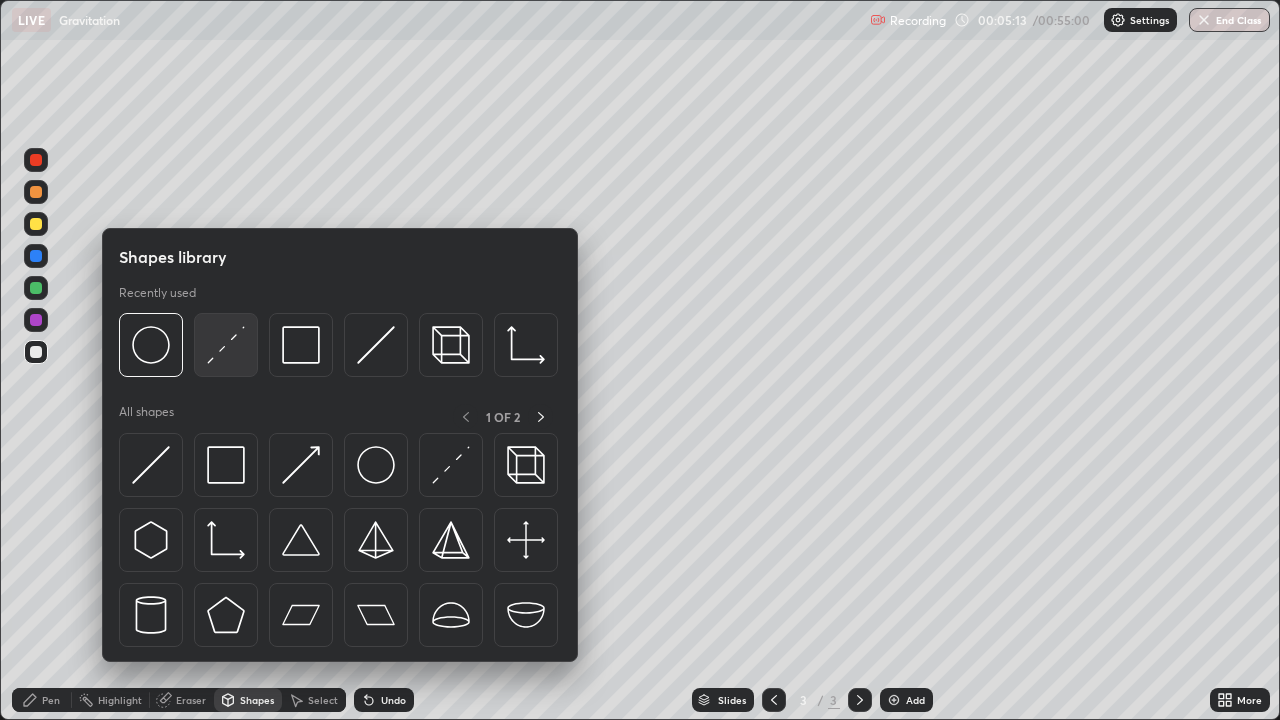 click at bounding box center [226, 345] 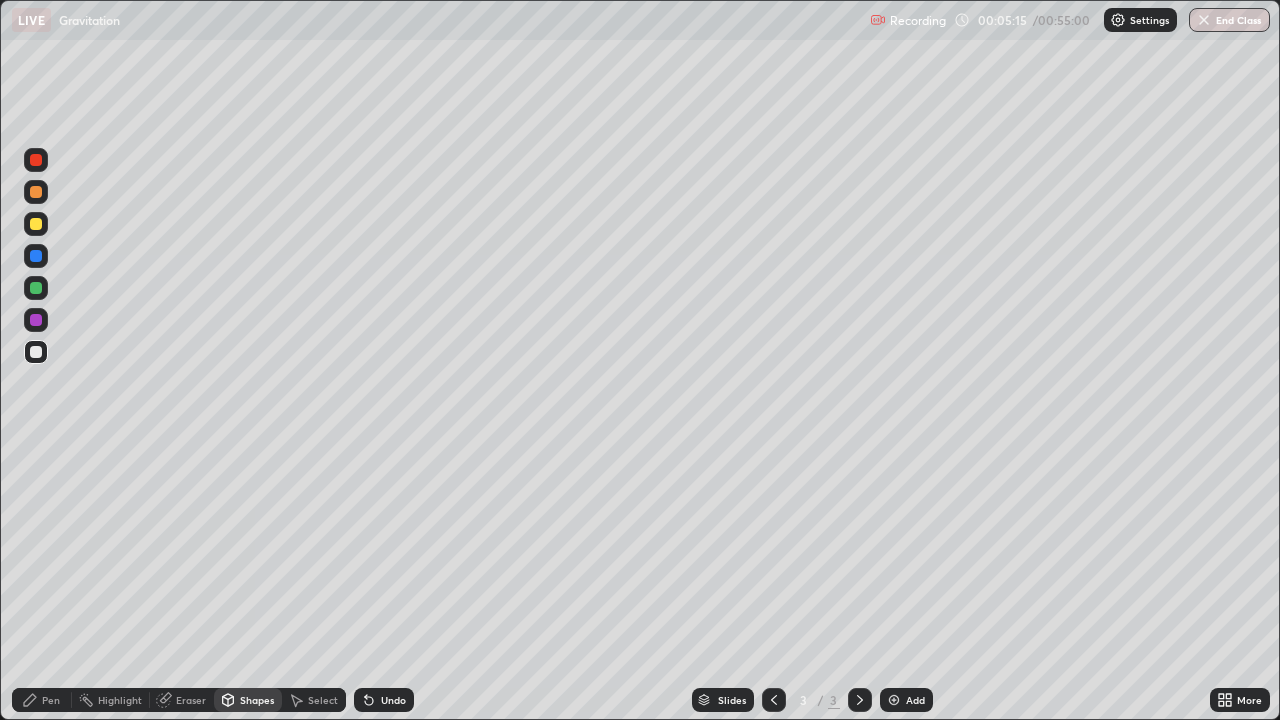 click on "Pen" at bounding box center [51, 700] 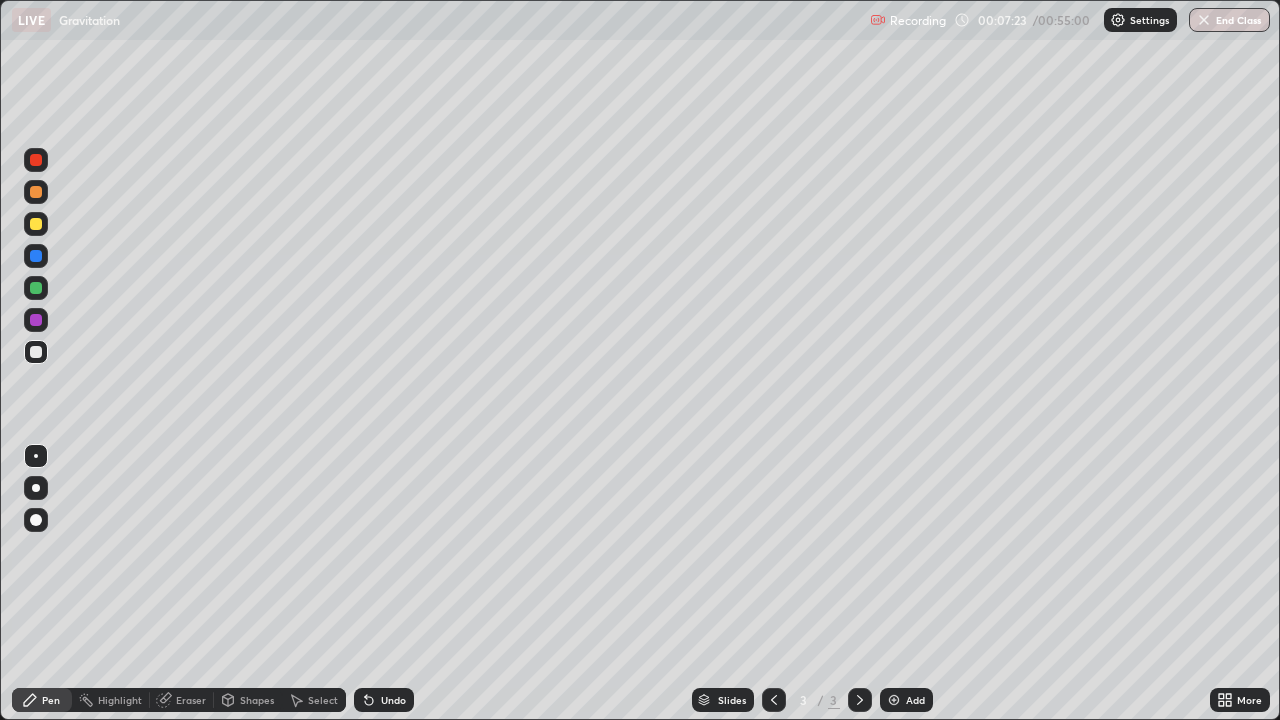 click on "Shapes" at bounding box center [257, 700] 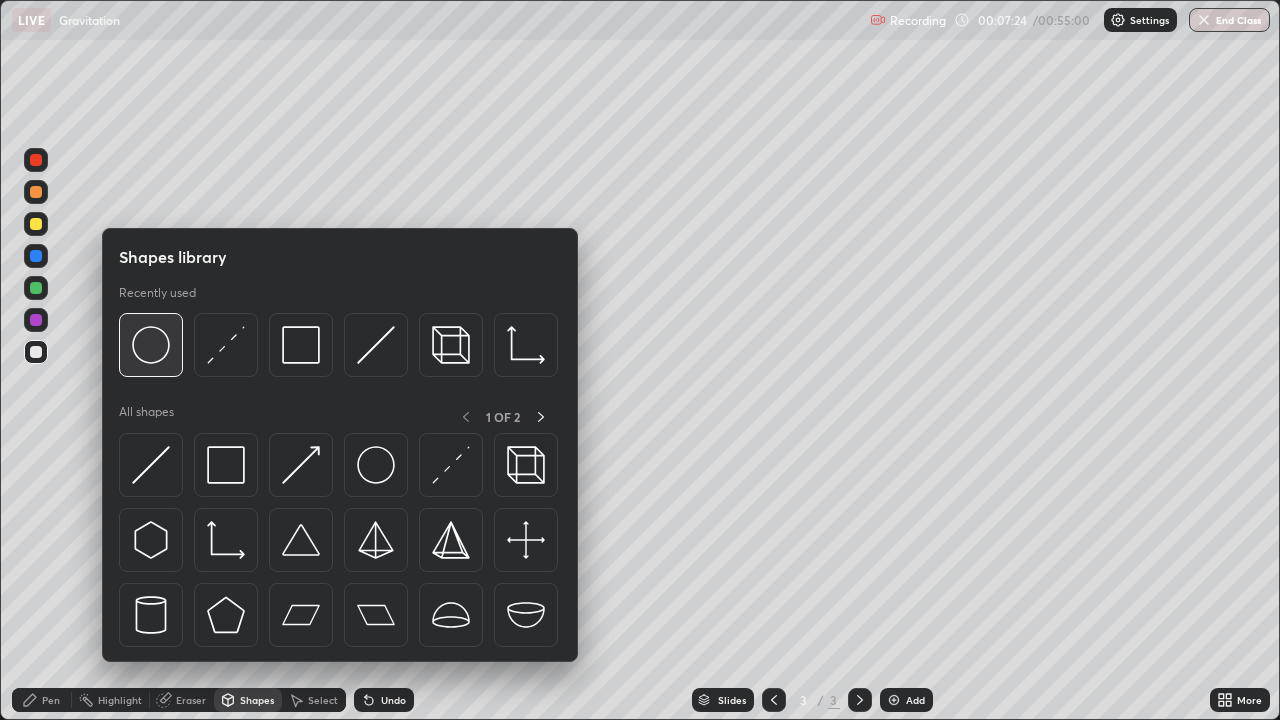 click at bounding box center (151, 345) 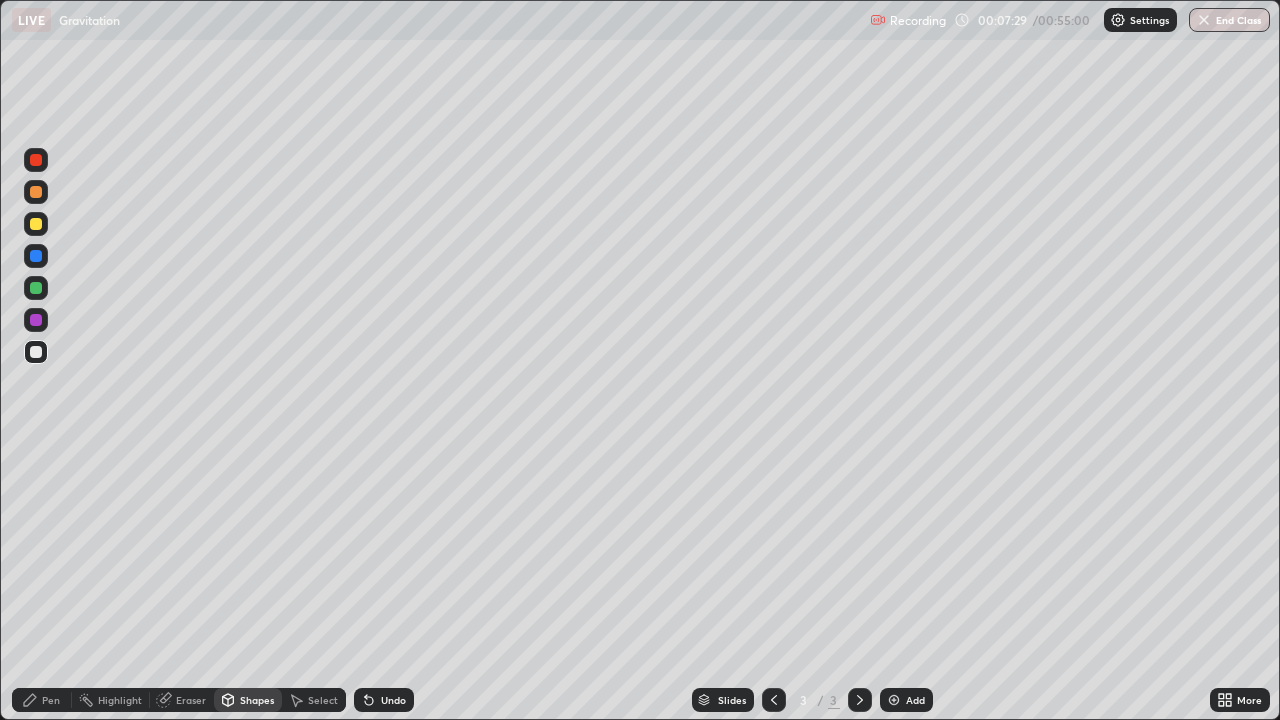 click on "Pen" at bounding box center (42, 700) 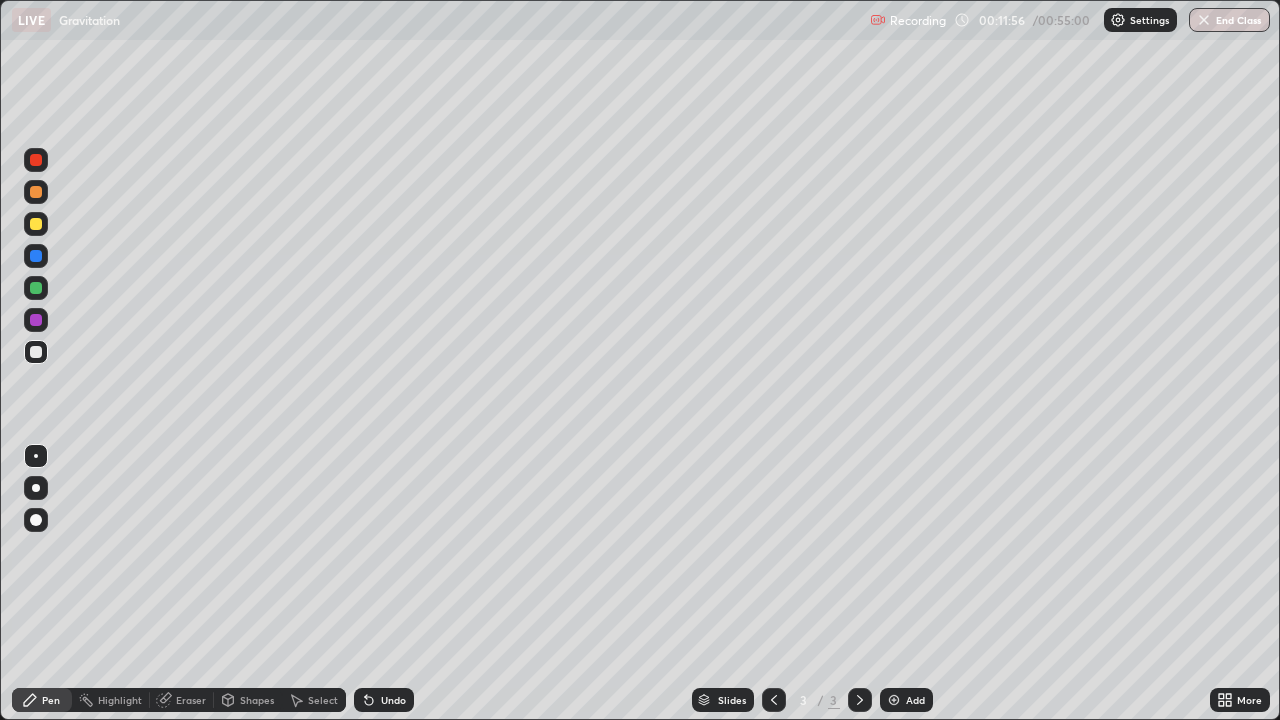 click 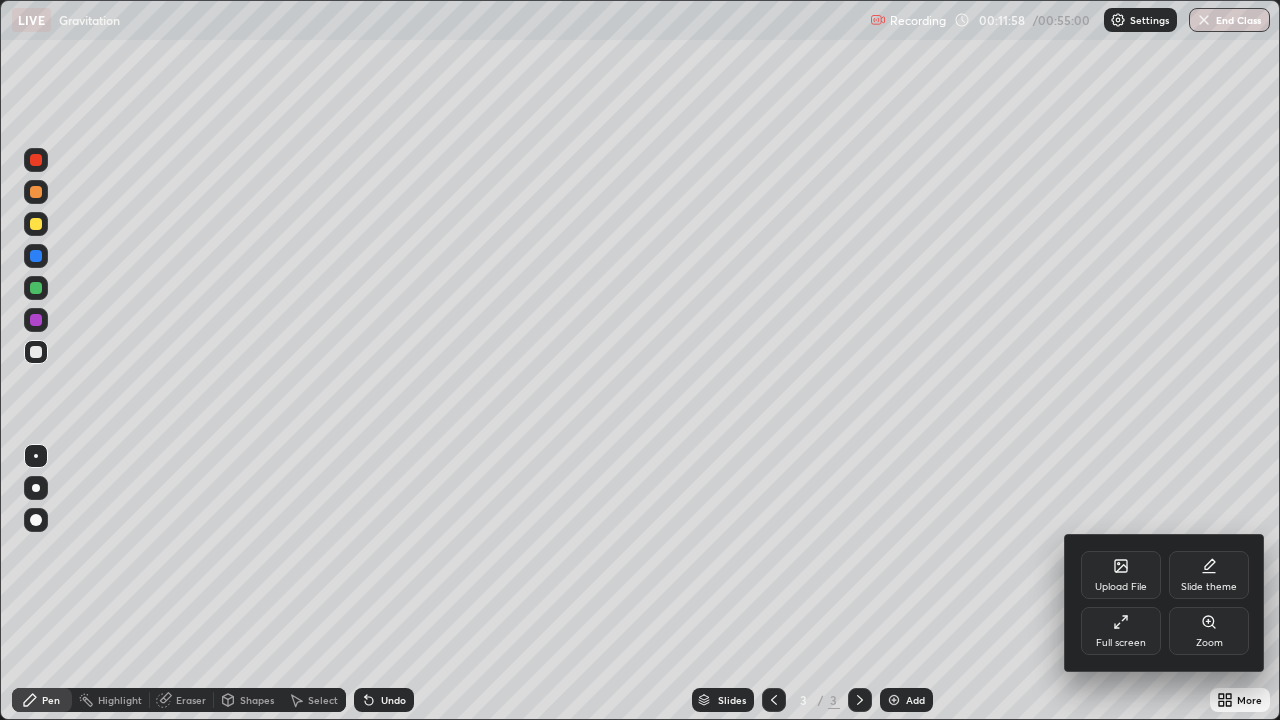 click on "Full screen" at bounding box center [1121, 643] 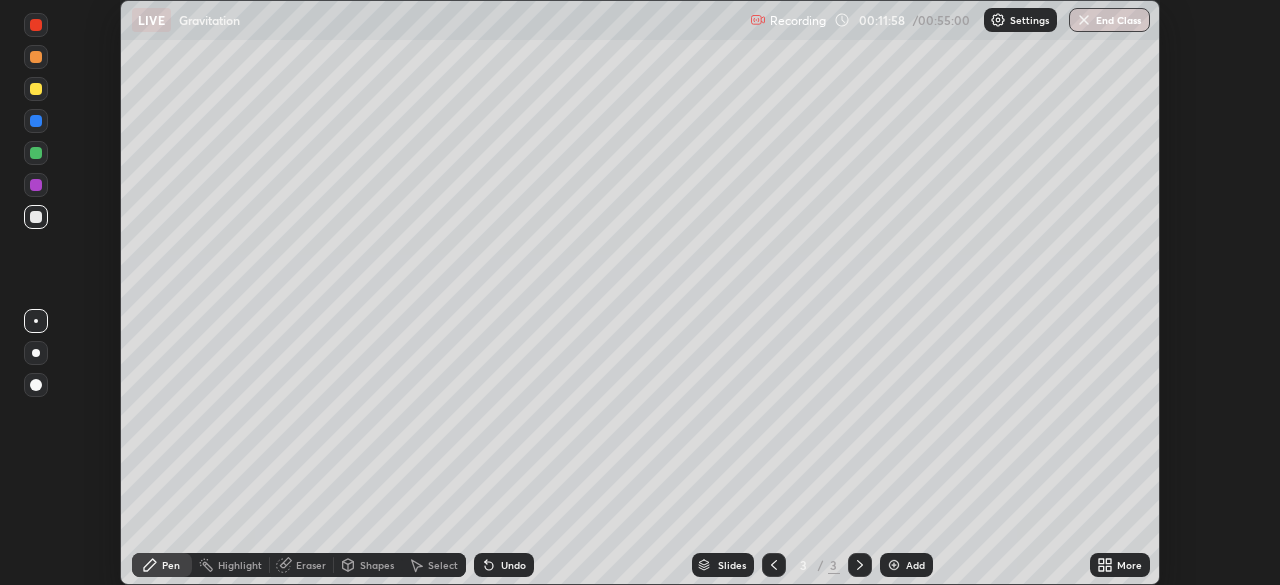 scroll, scrollTop: 585, scrollLeft: 1280, axis: both 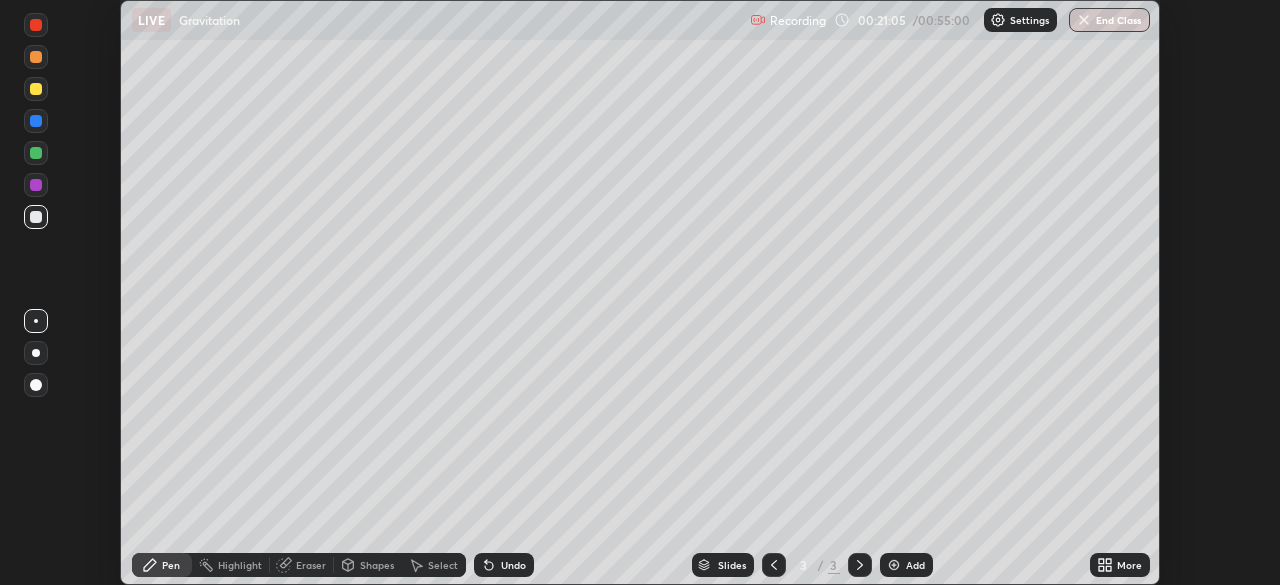 click 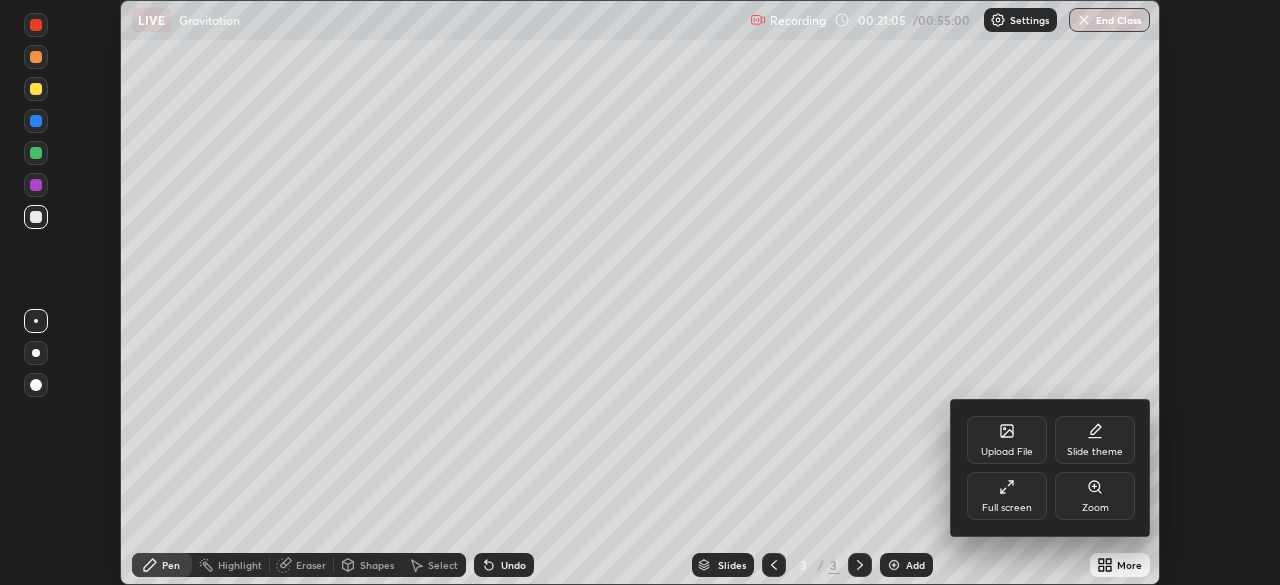 click on "Full screen" at bounding box center (1007, 508) 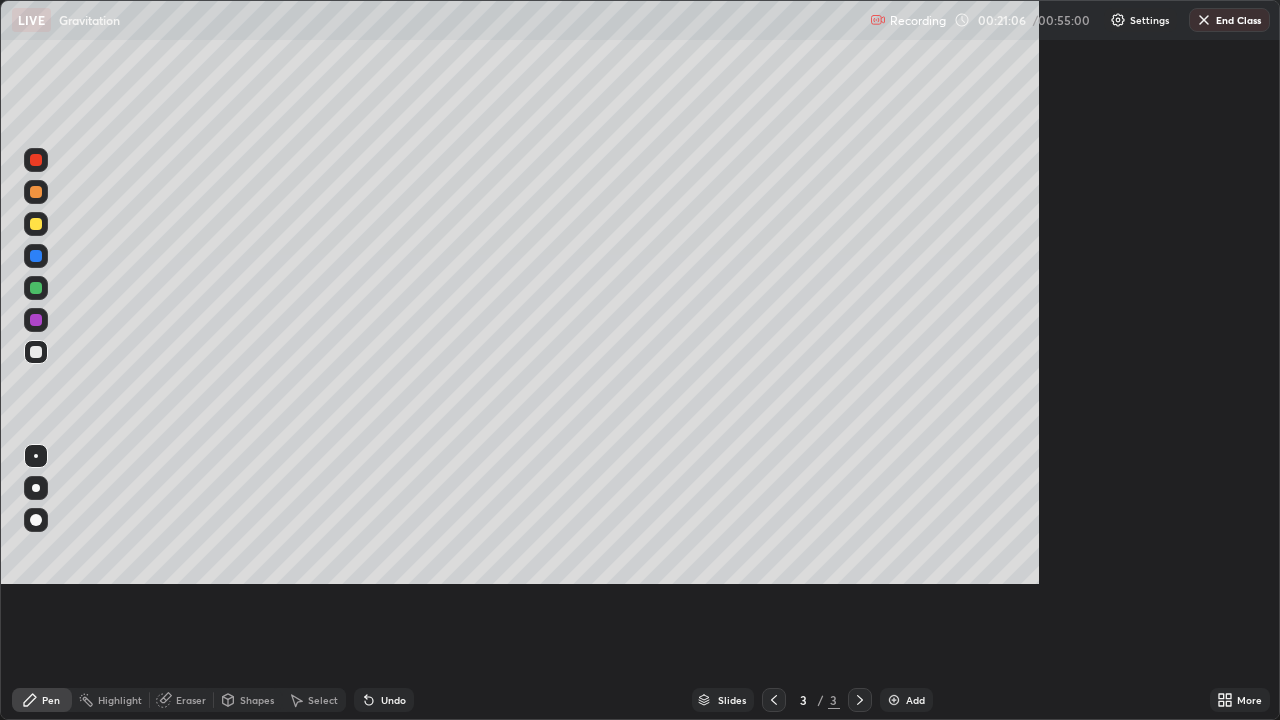 scroll, scrollTop: 99280, scrollLeft: 98720, axis: both 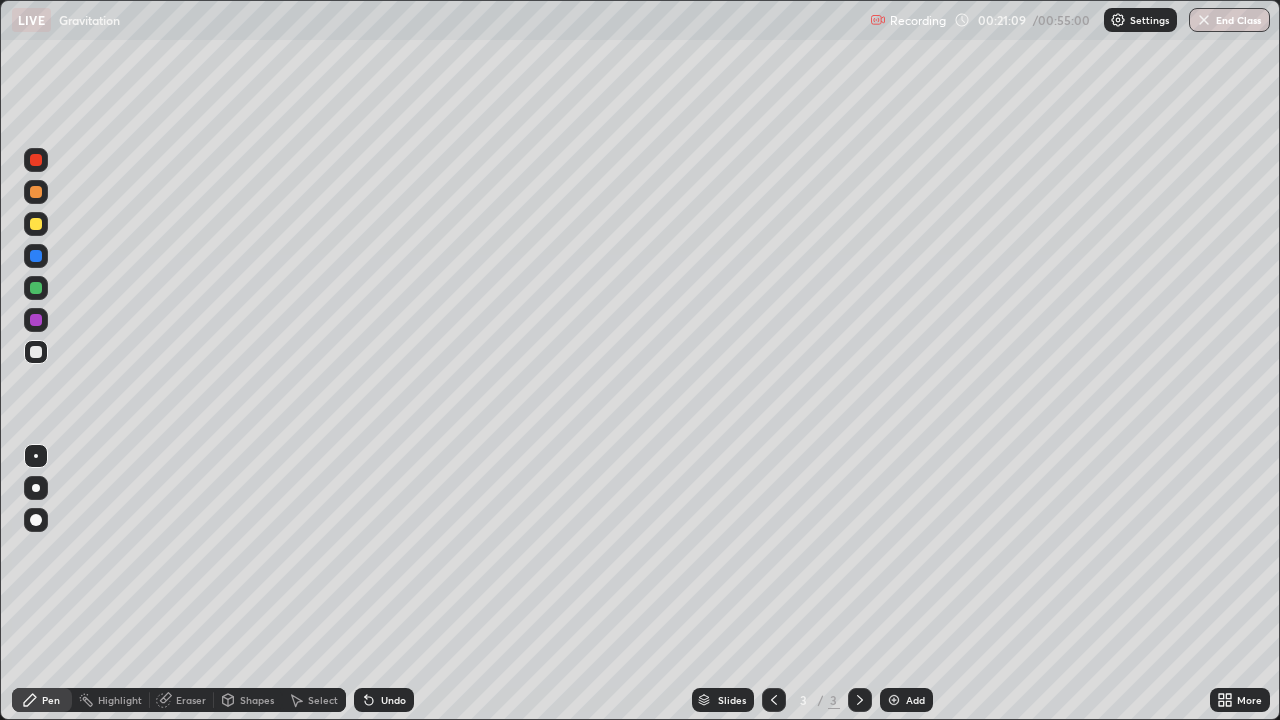 click at bounding box center [894, 700] 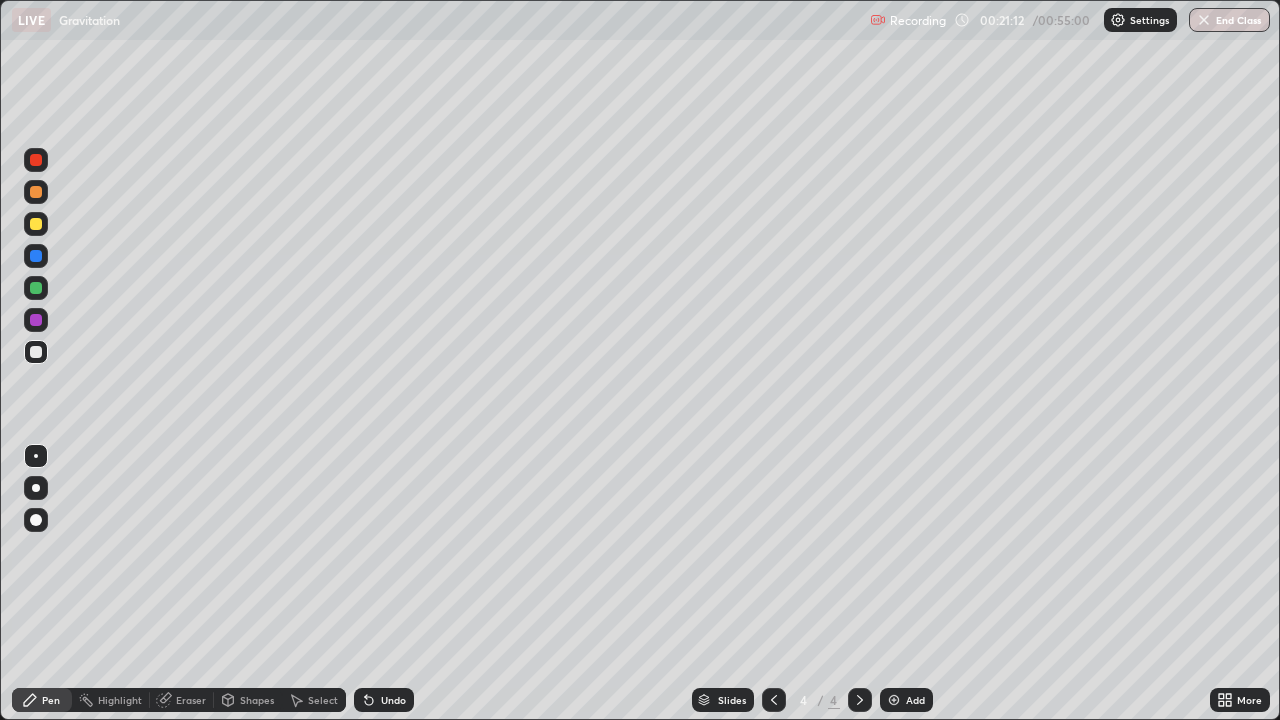 click 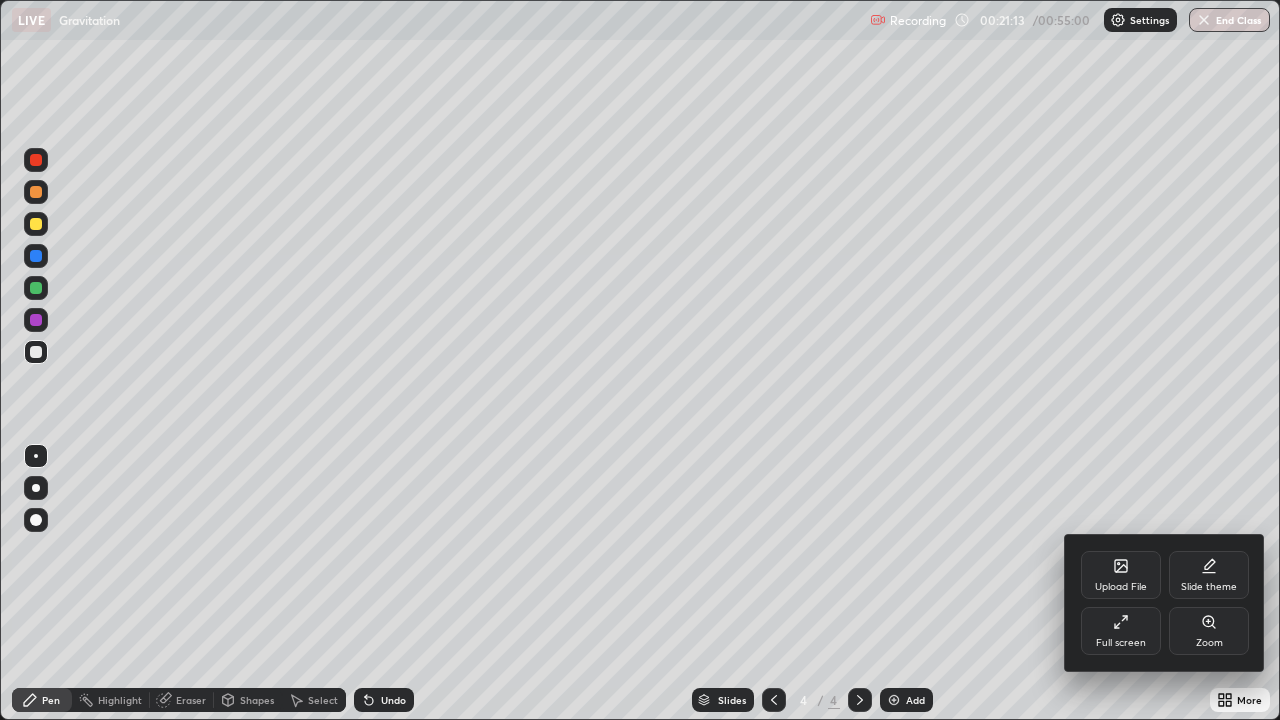click on "Full screen" at bounding box center [1121, 631] 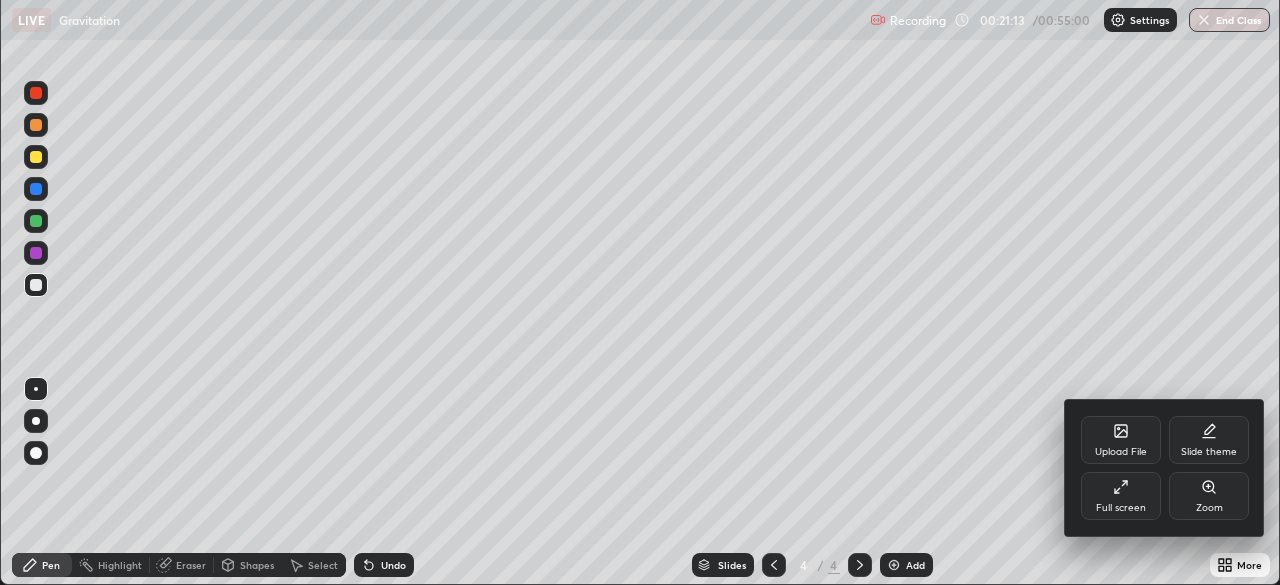 scroll, scrollTop: 585, scrollLeft: 1280, axis: both 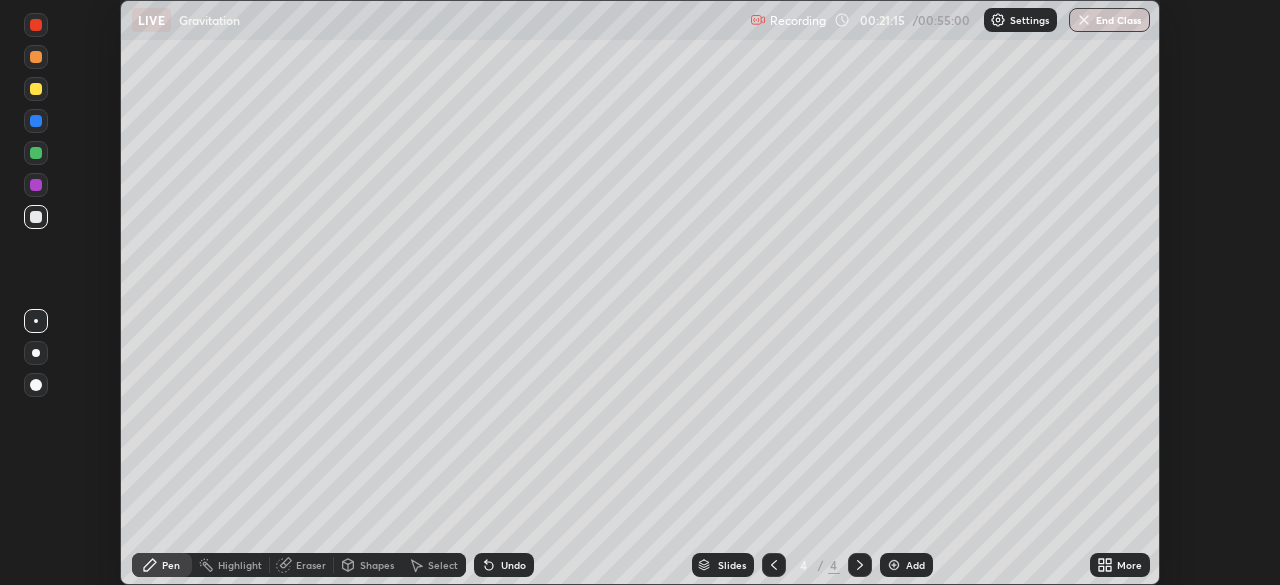 click 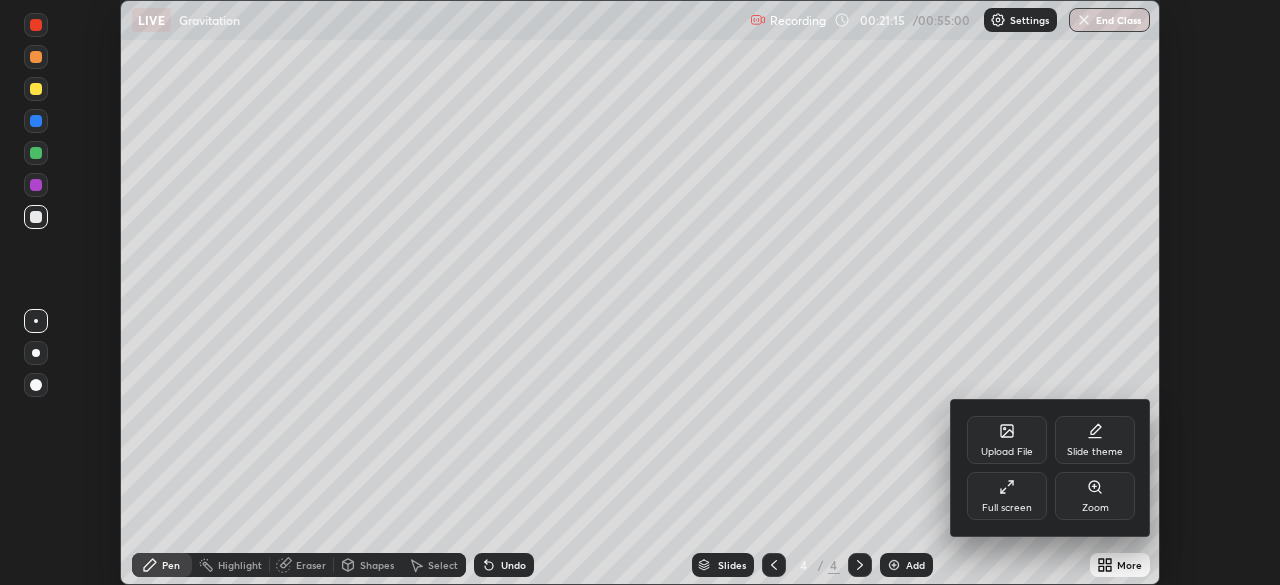 click on "Full screen" at bounding box center (1007, 508) 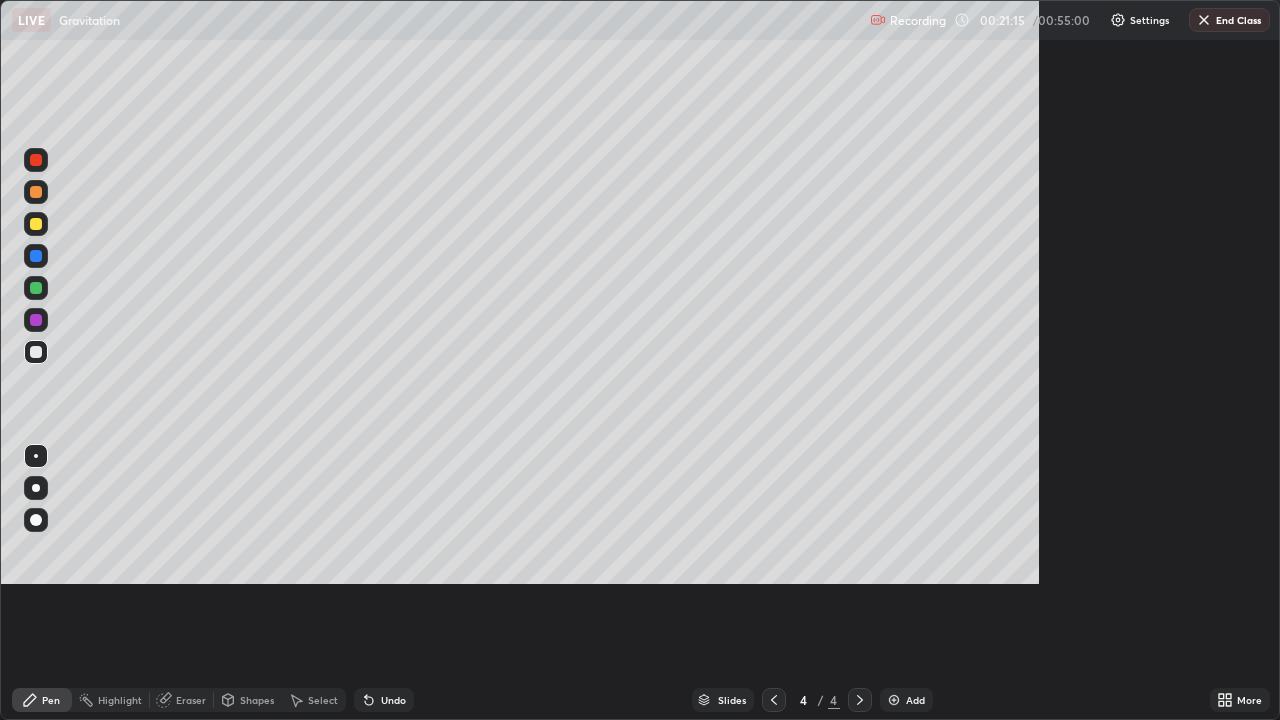 scroll, scrollTop: 99280, scrollLeft: 98720, axis: both 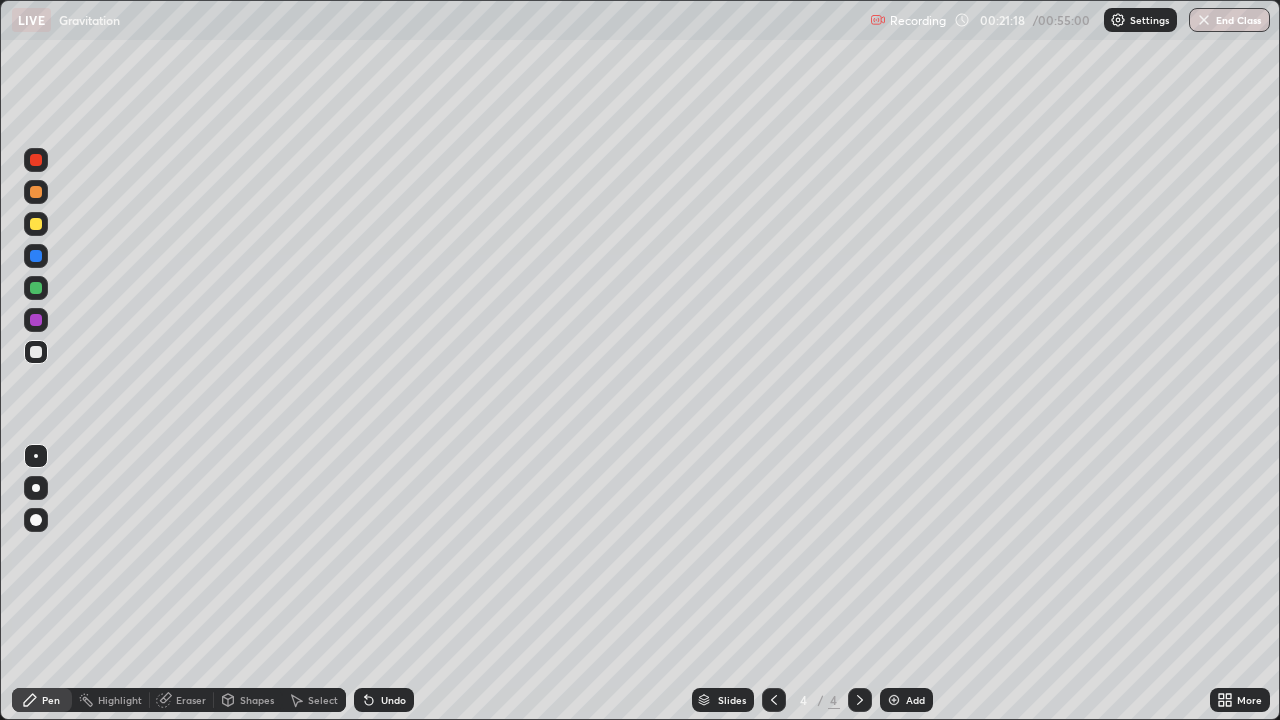 click on "Shapes" at bounding box center [257, 700] 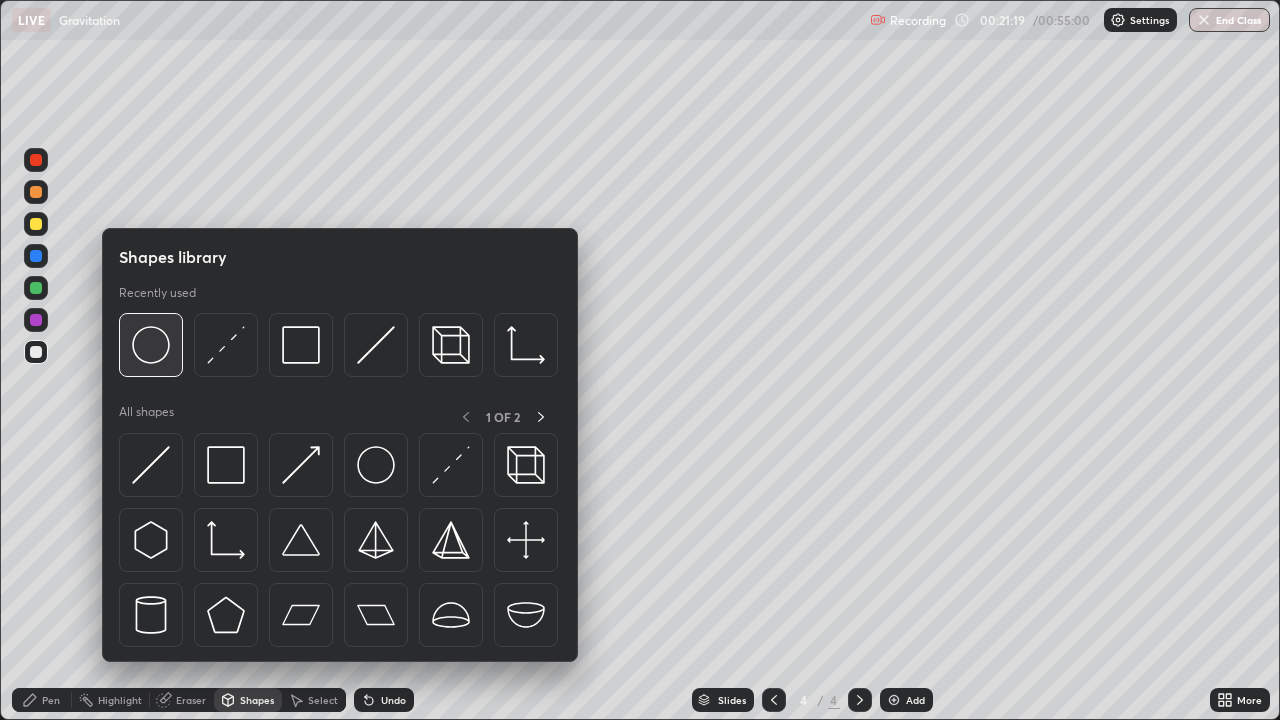 click at bounding box center (151, 345) 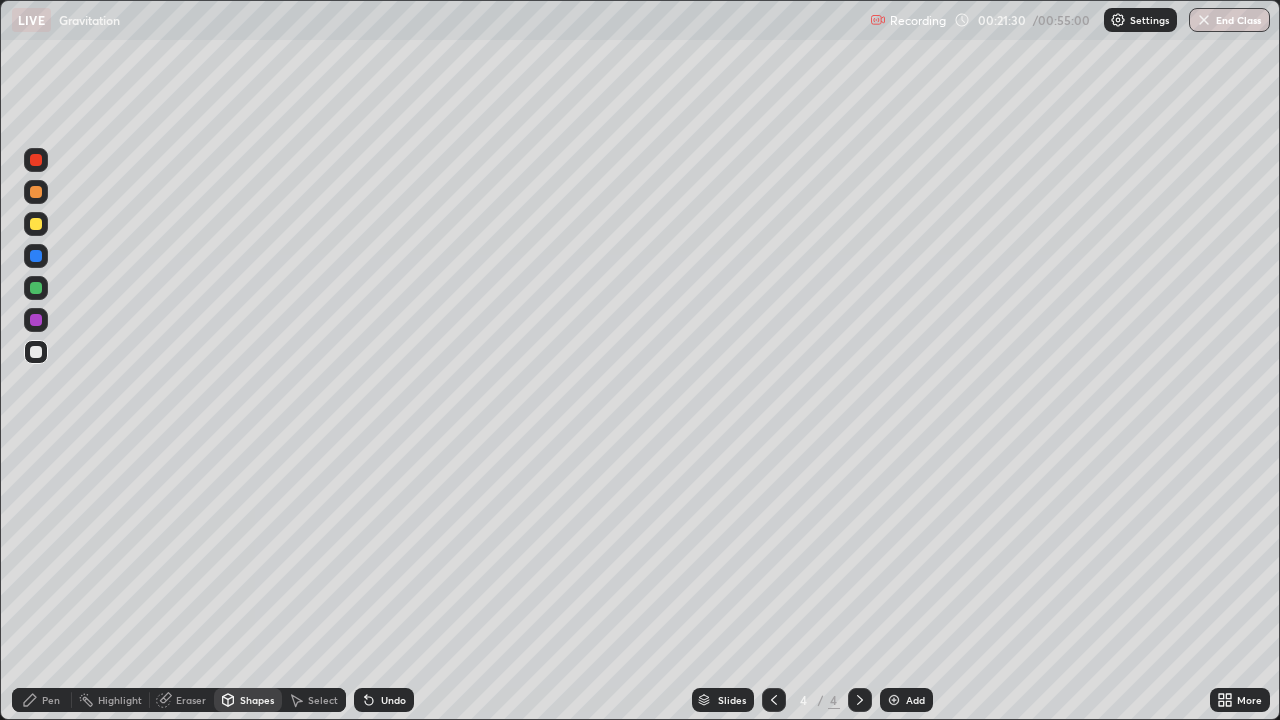 click on "Pen" at bounding box center (51, 700) 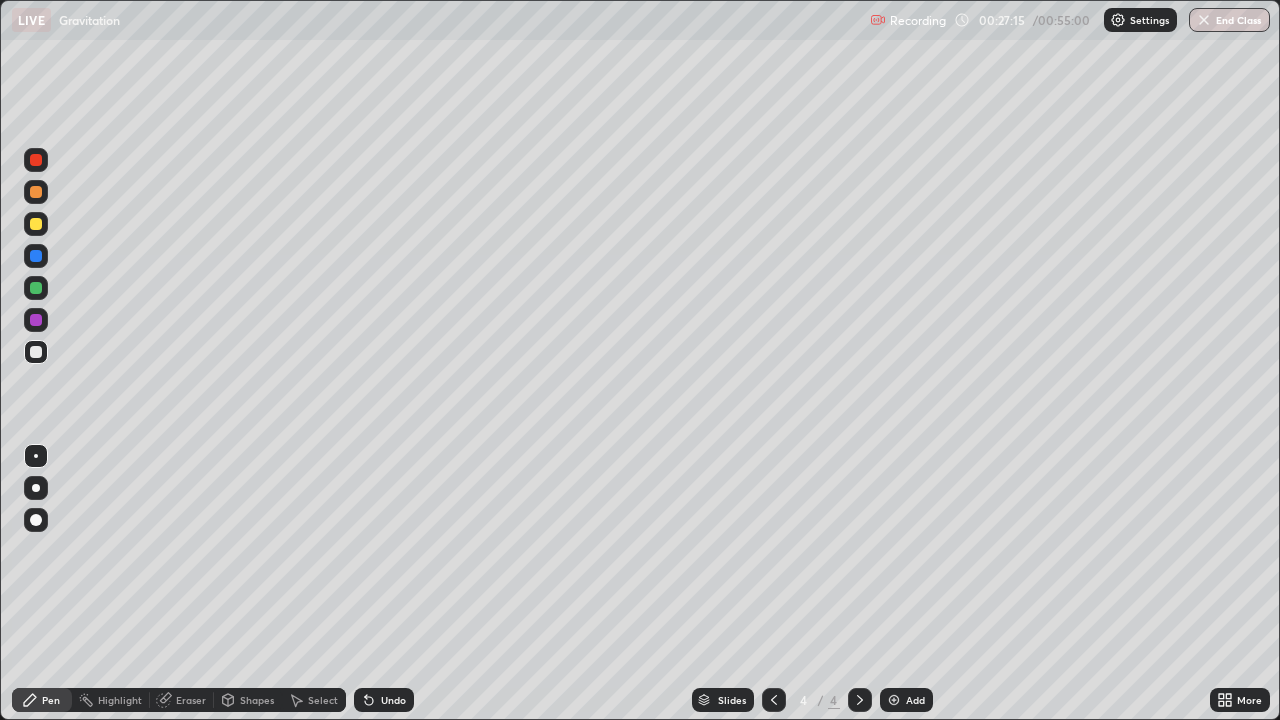 click on "Add" at bounding box center [915, 700] 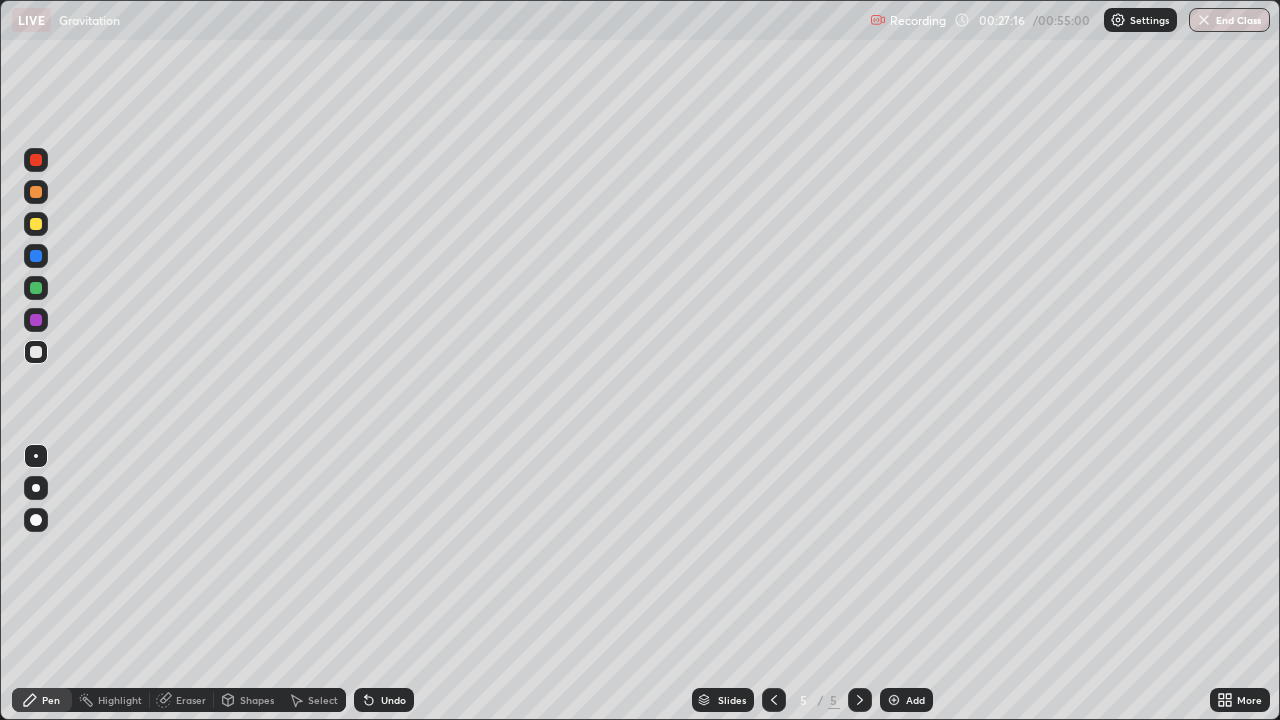 click at bounding box center (774, 700) 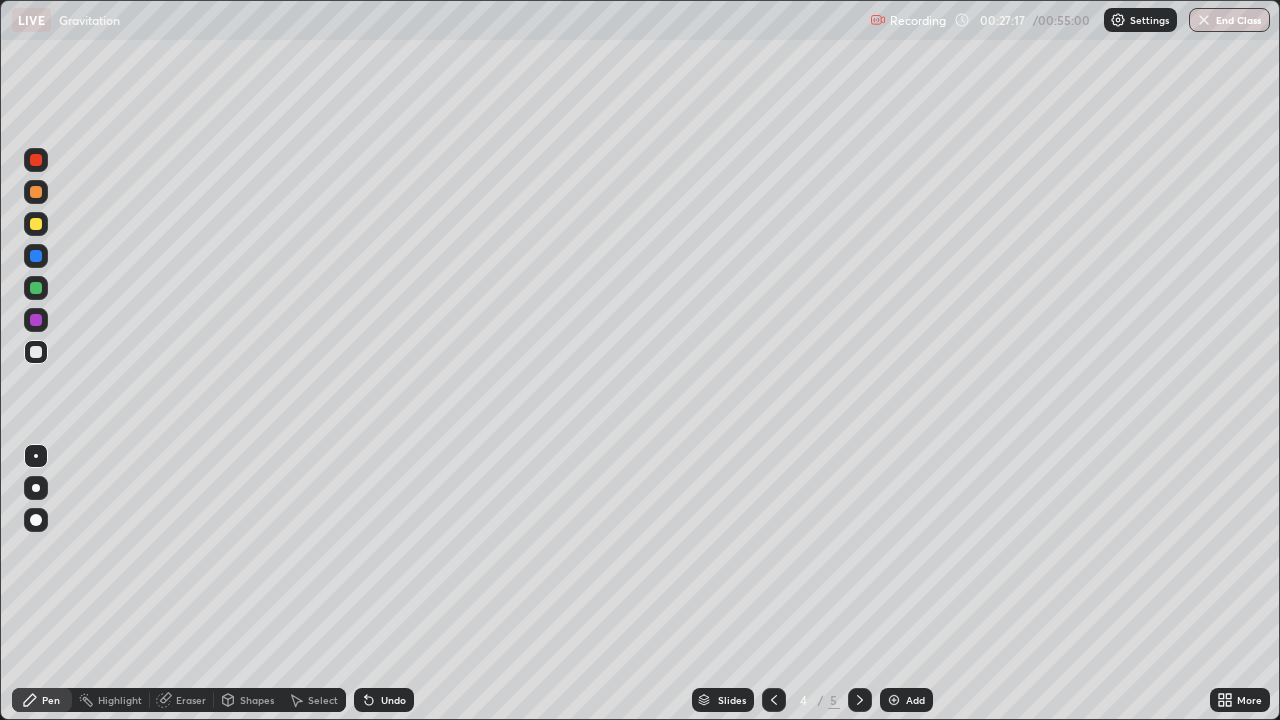 click 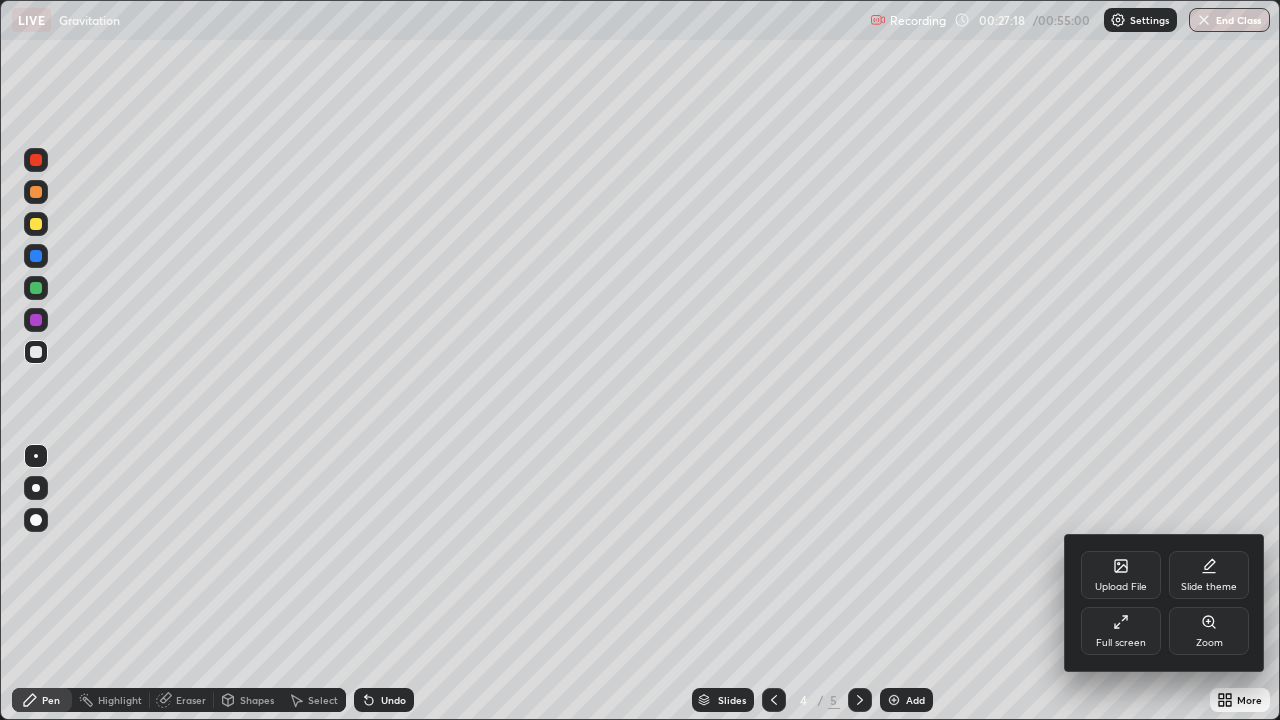 click on "Full screen" at bounding box center [1121, 643] 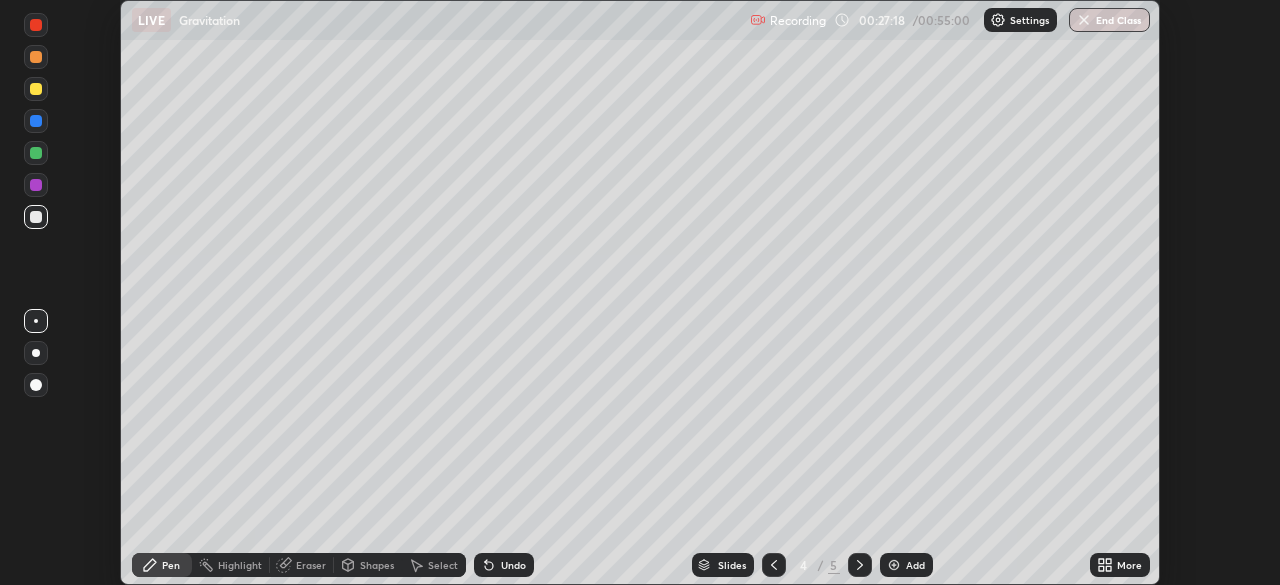 scroll, scrollTop: 585, scrollLeft: 1280, axis: both 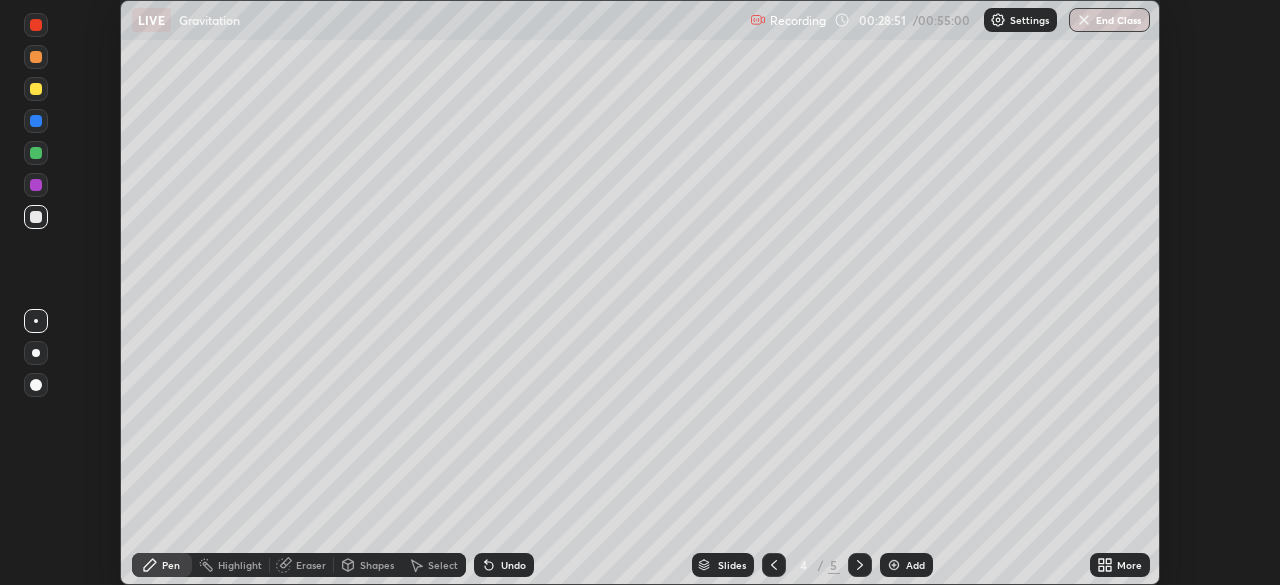click 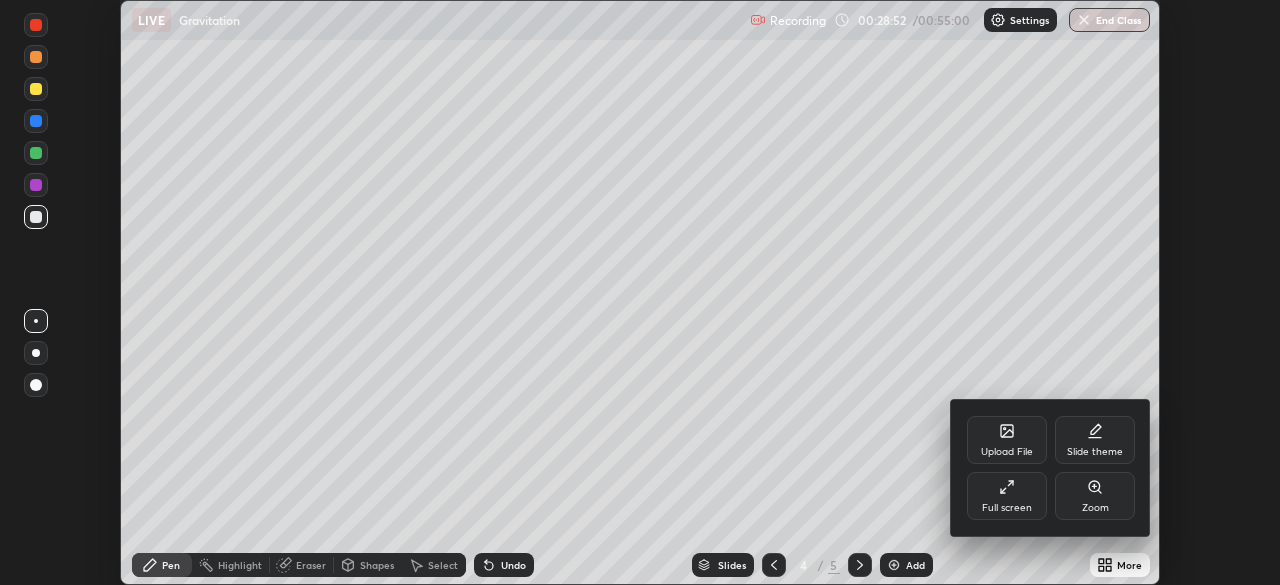 click on "Full screen" at bounding box center (1007, 508) 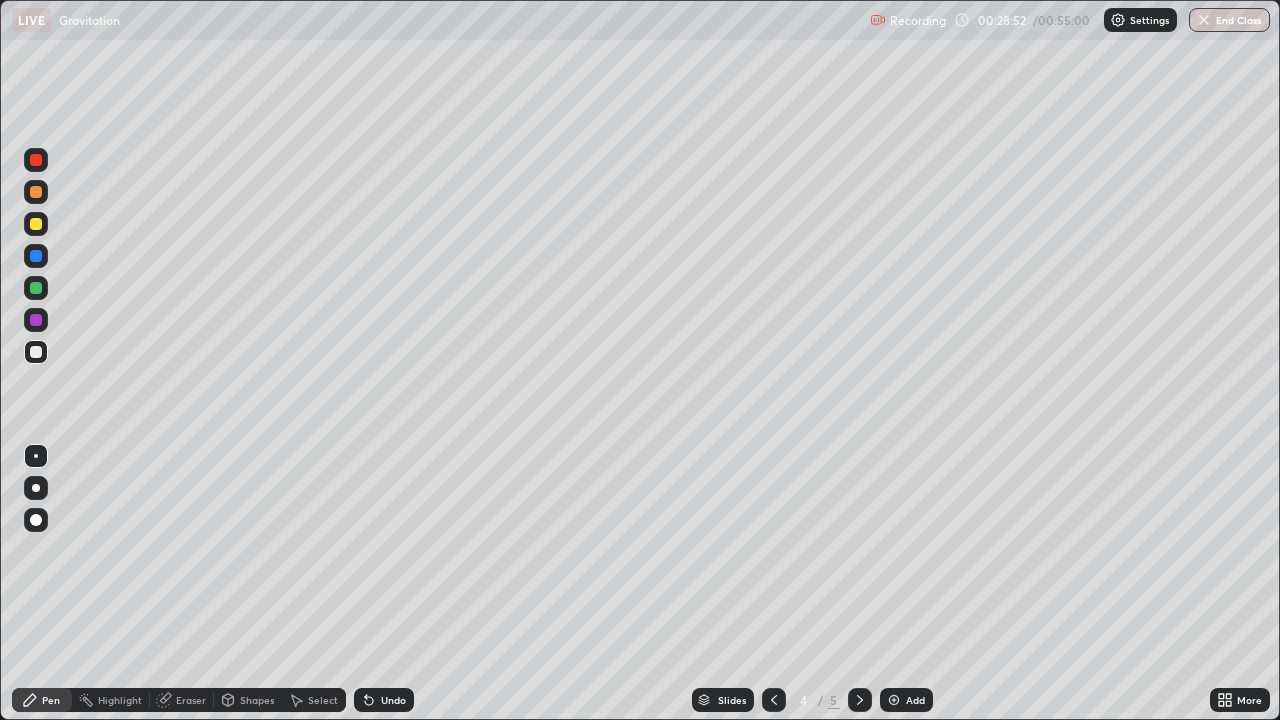 scroll, scrollTop: 99280, scrollLeft: 98720, axis: both 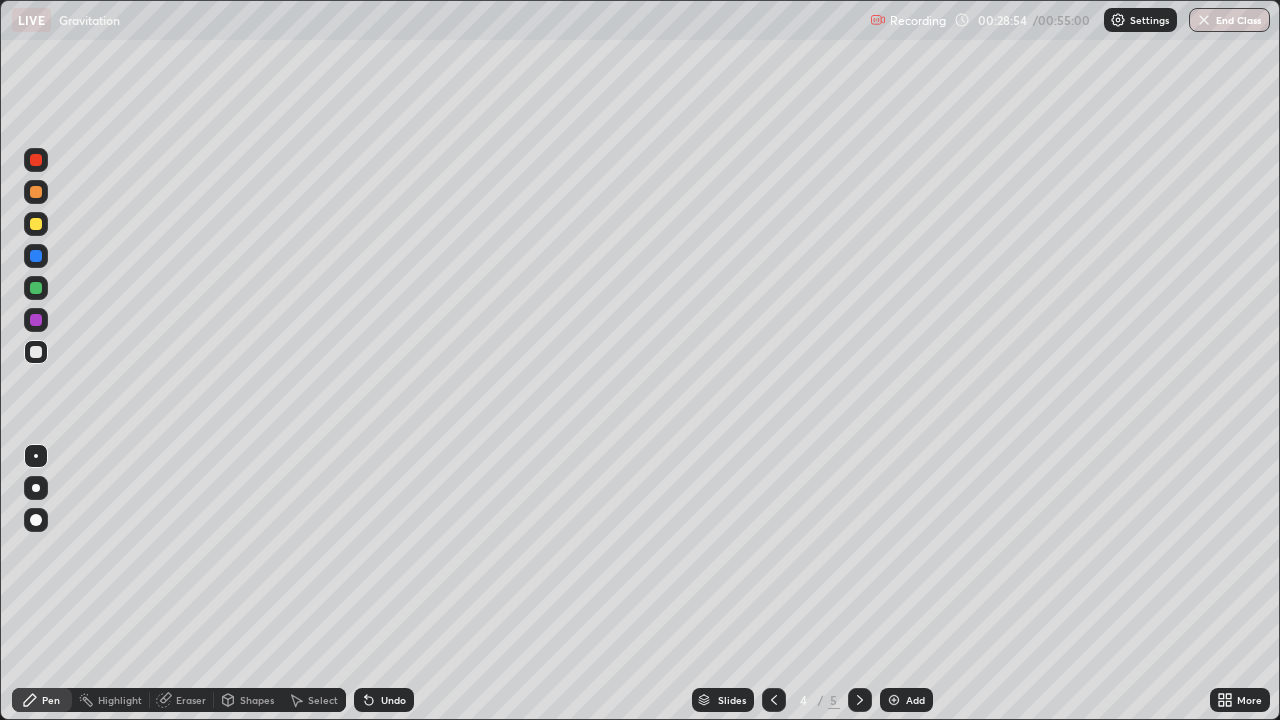 click on "Add" at bounding box center (906, 700) 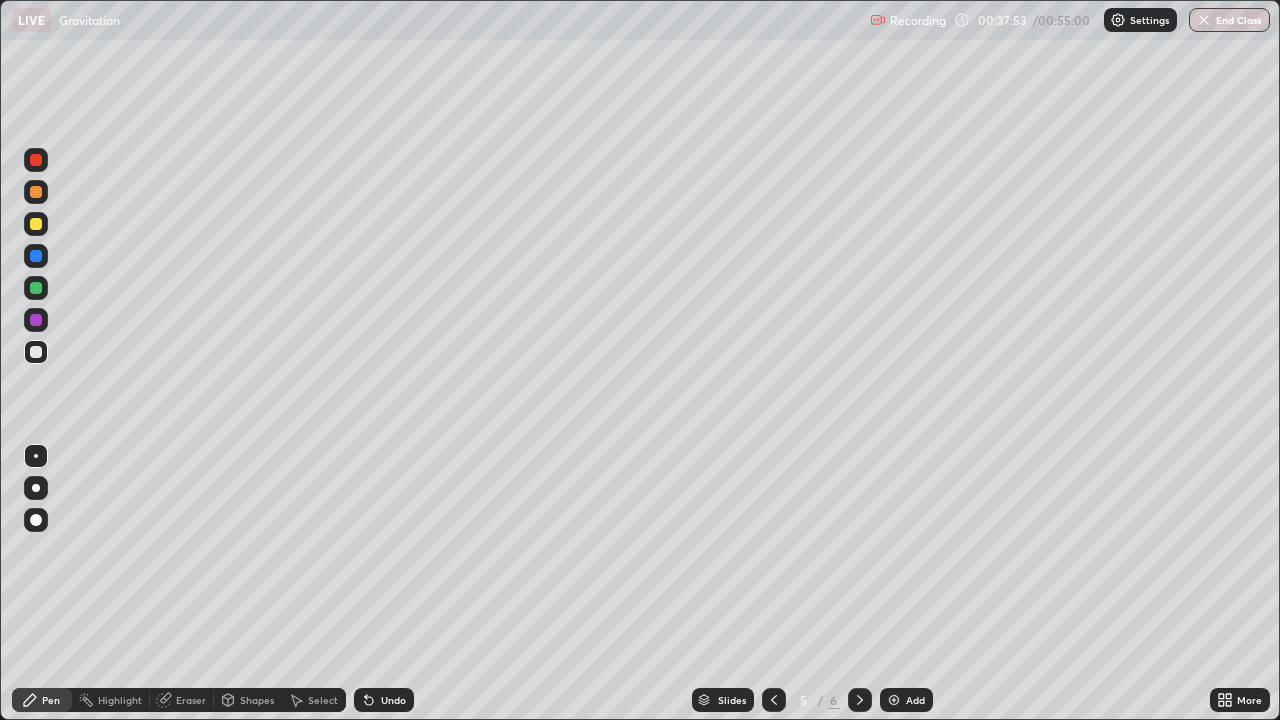 click at bounding box center [860, 700] 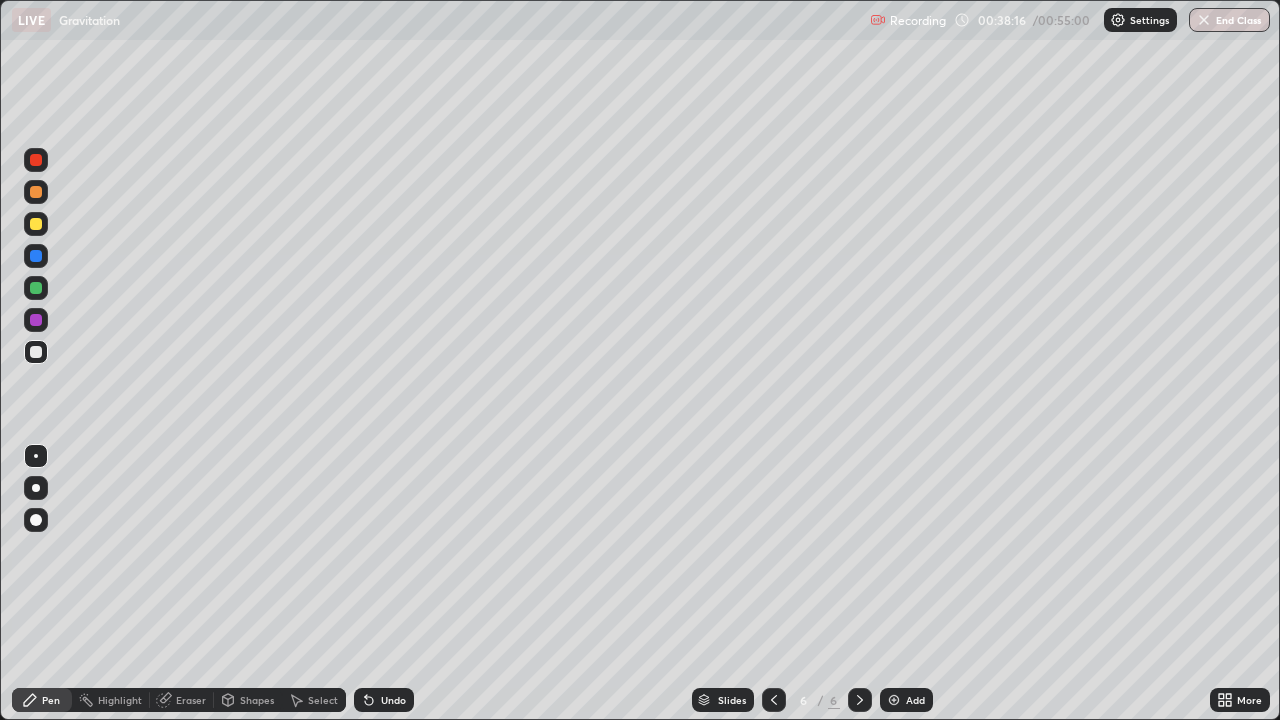 click on "Undo" at bounding box center [393, 700] 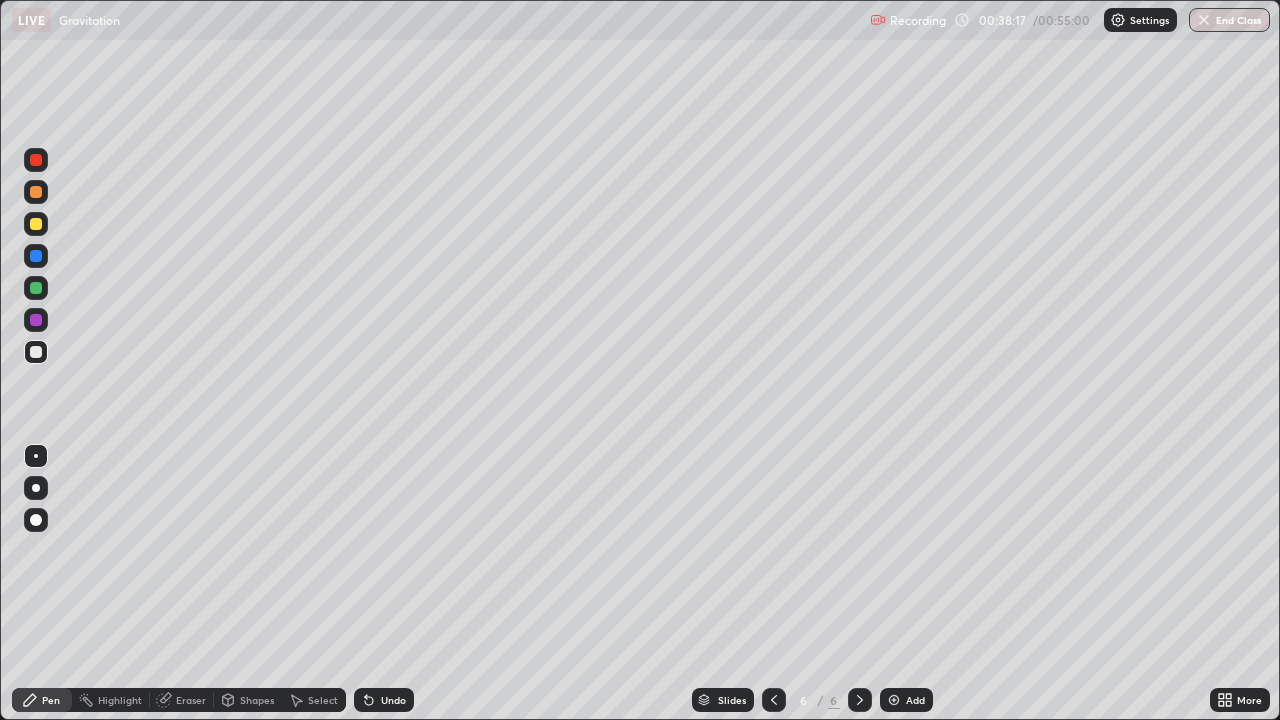 click on "Undo" at bounding box center (384, 700) 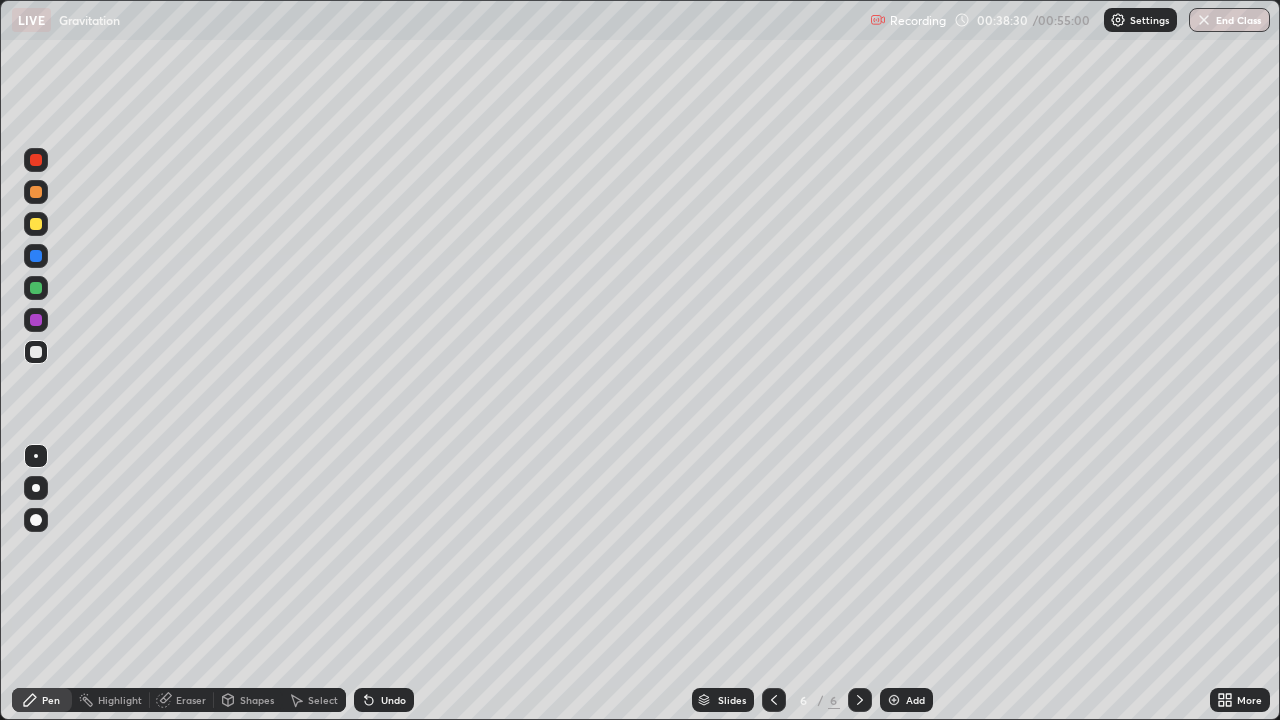 click on "Select" at bounding box center (314, 700) 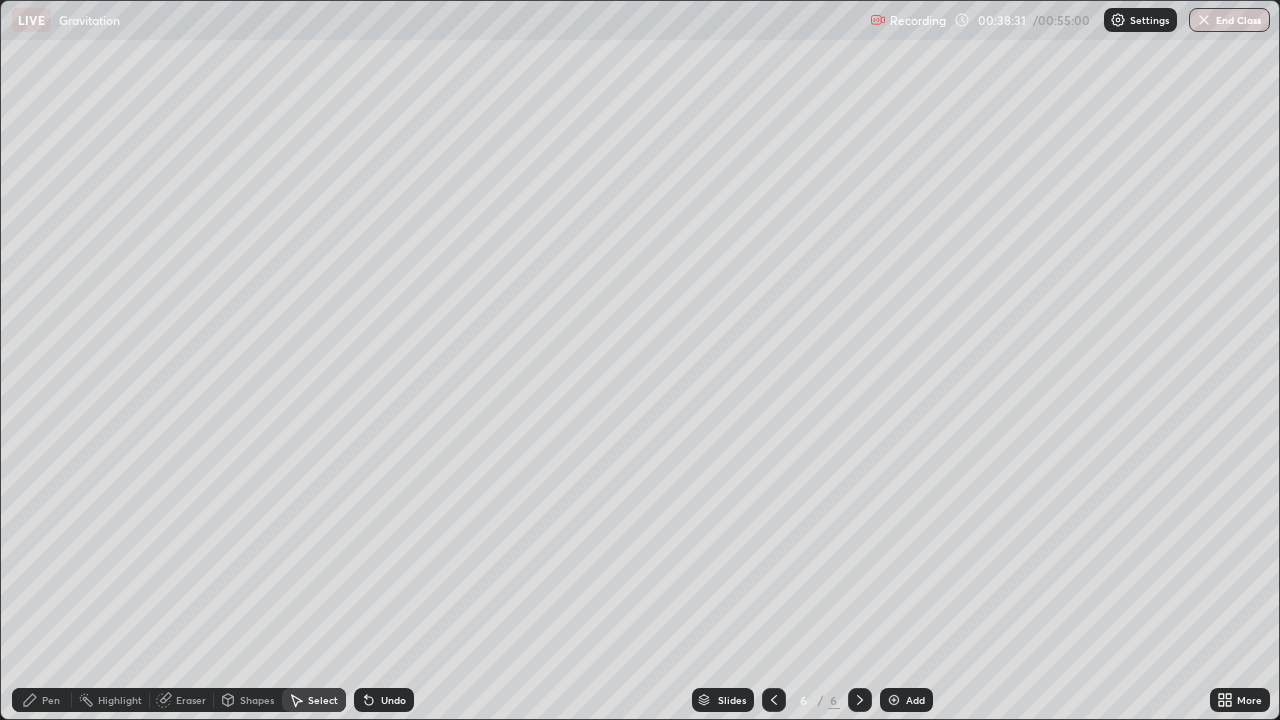 click on "Shapes" at bounding box center [248, 700] 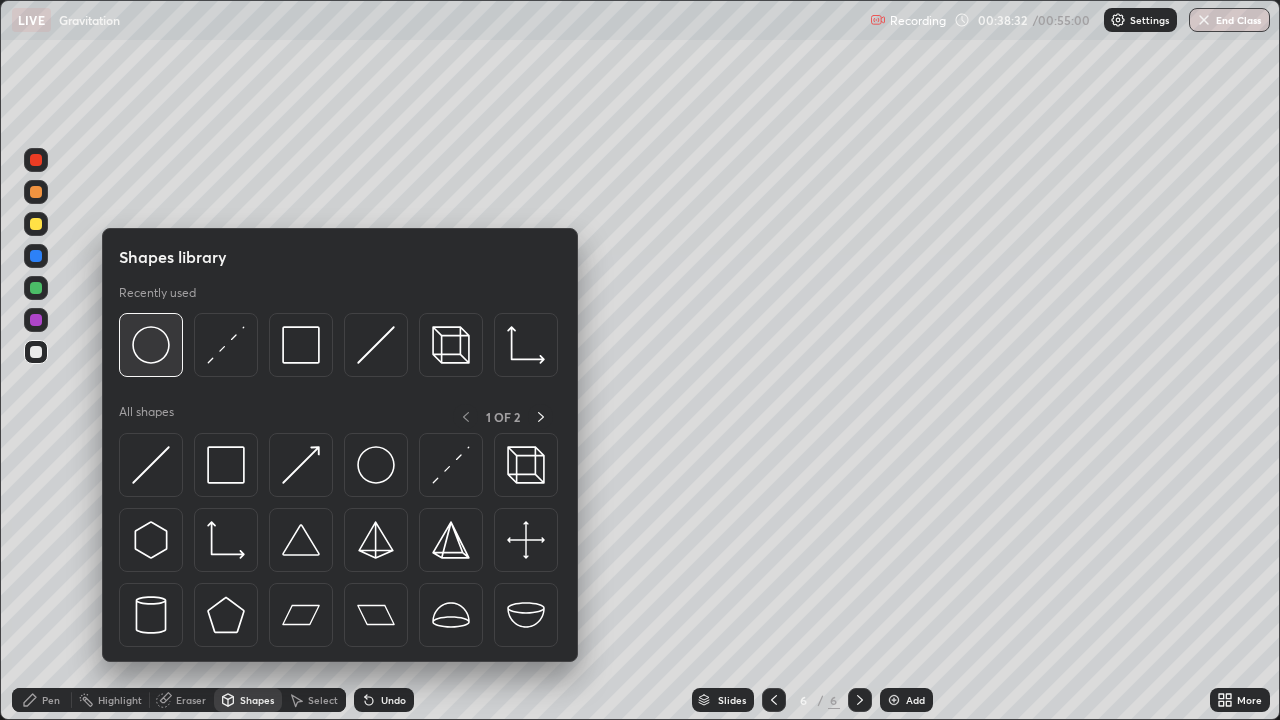click at bounding box center (151, 345) 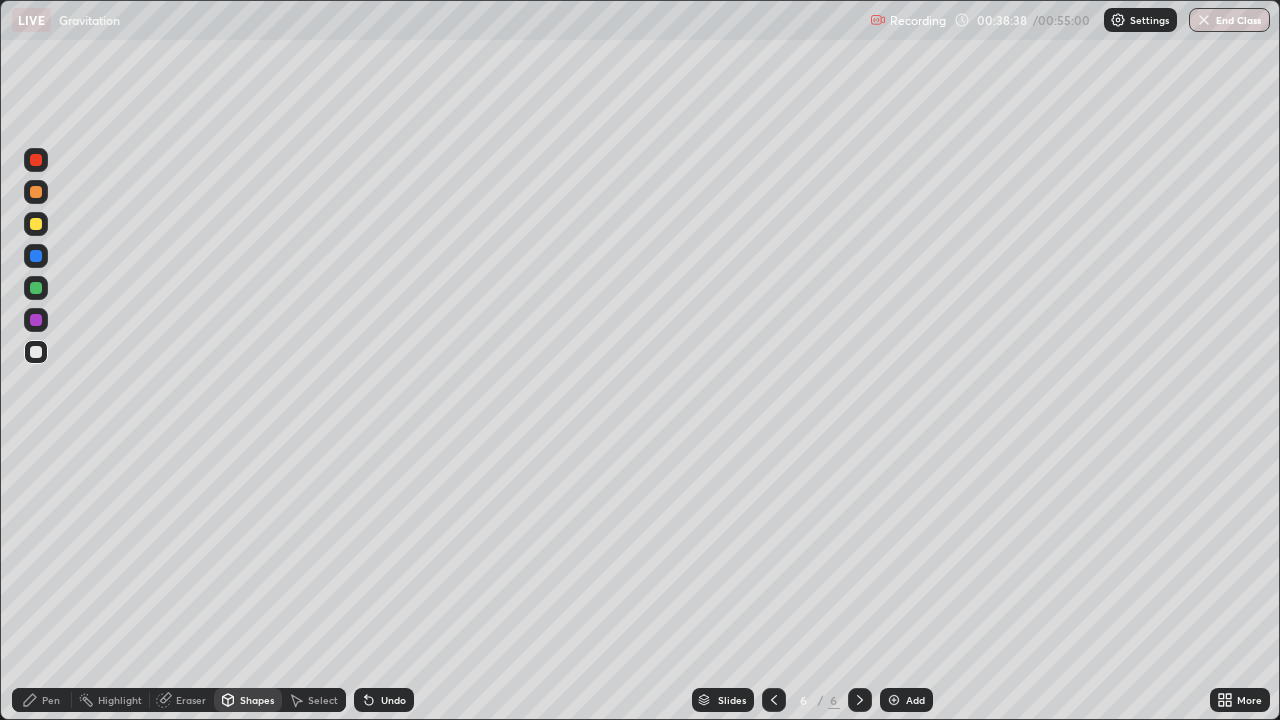 click on "Pen" at bounding box center [51, 700] 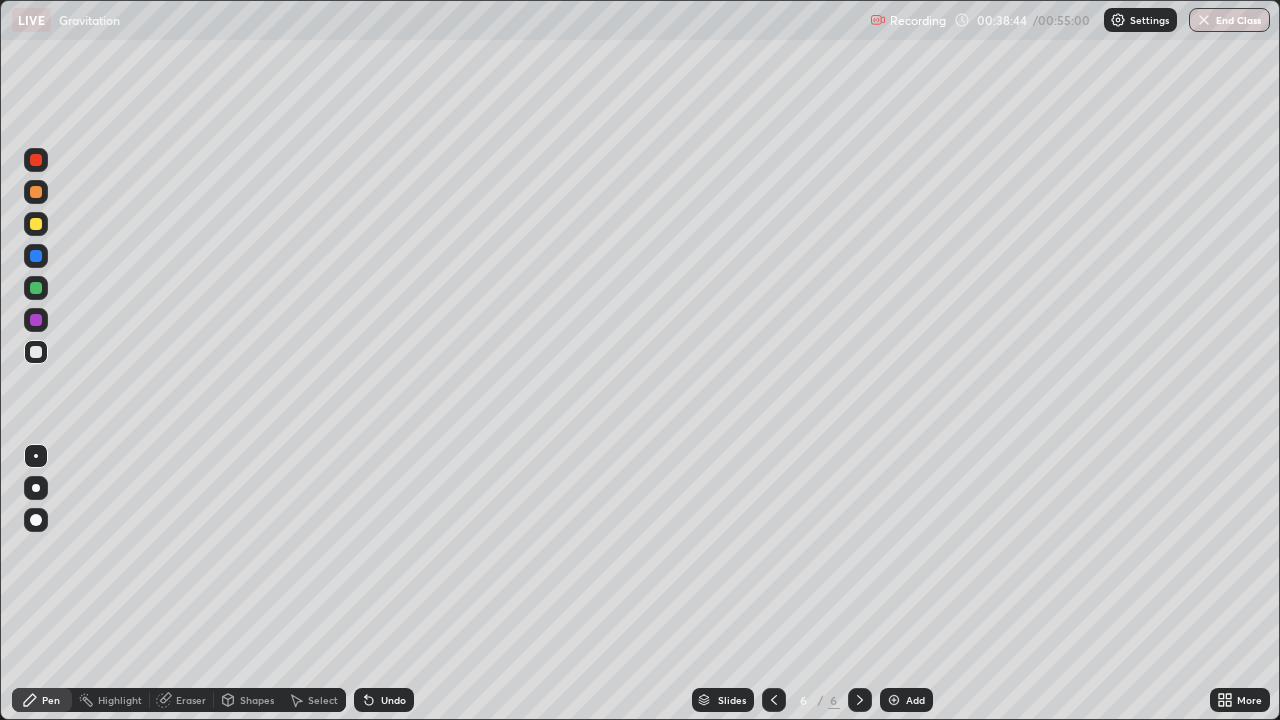 click on "Shapes" at bounding box center (257, 700) 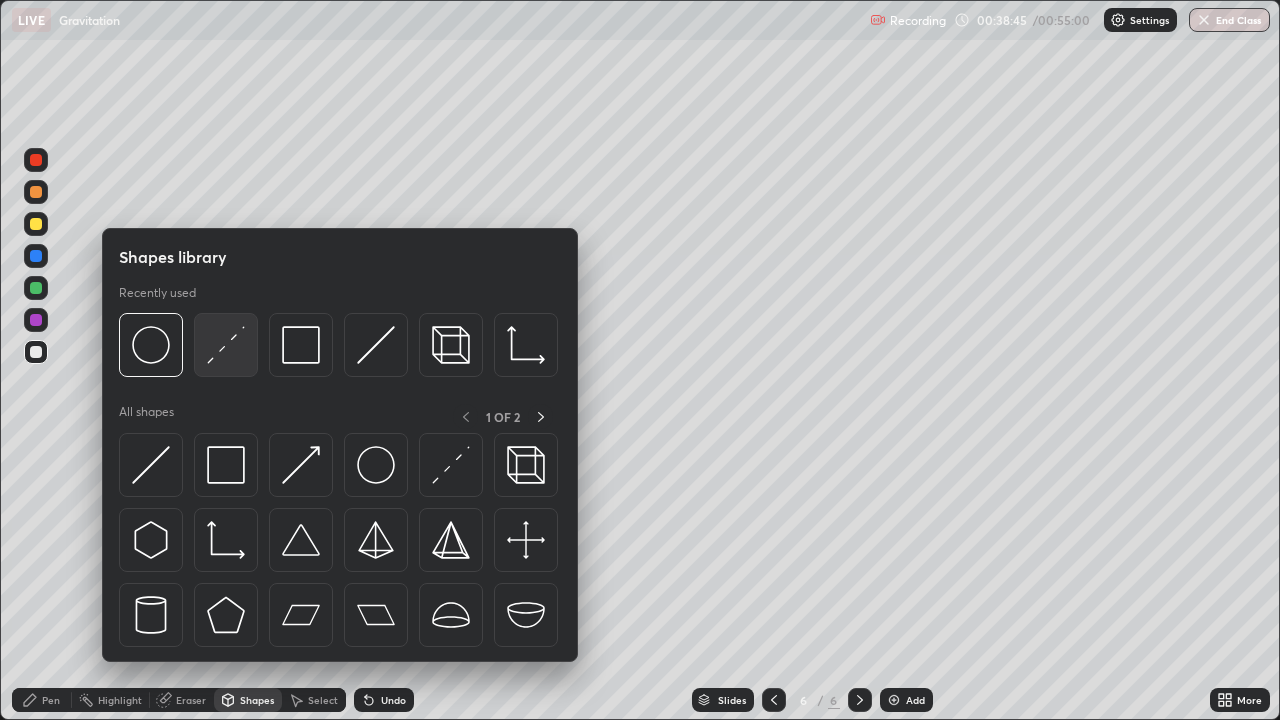 click at bounding box center [226, 345] 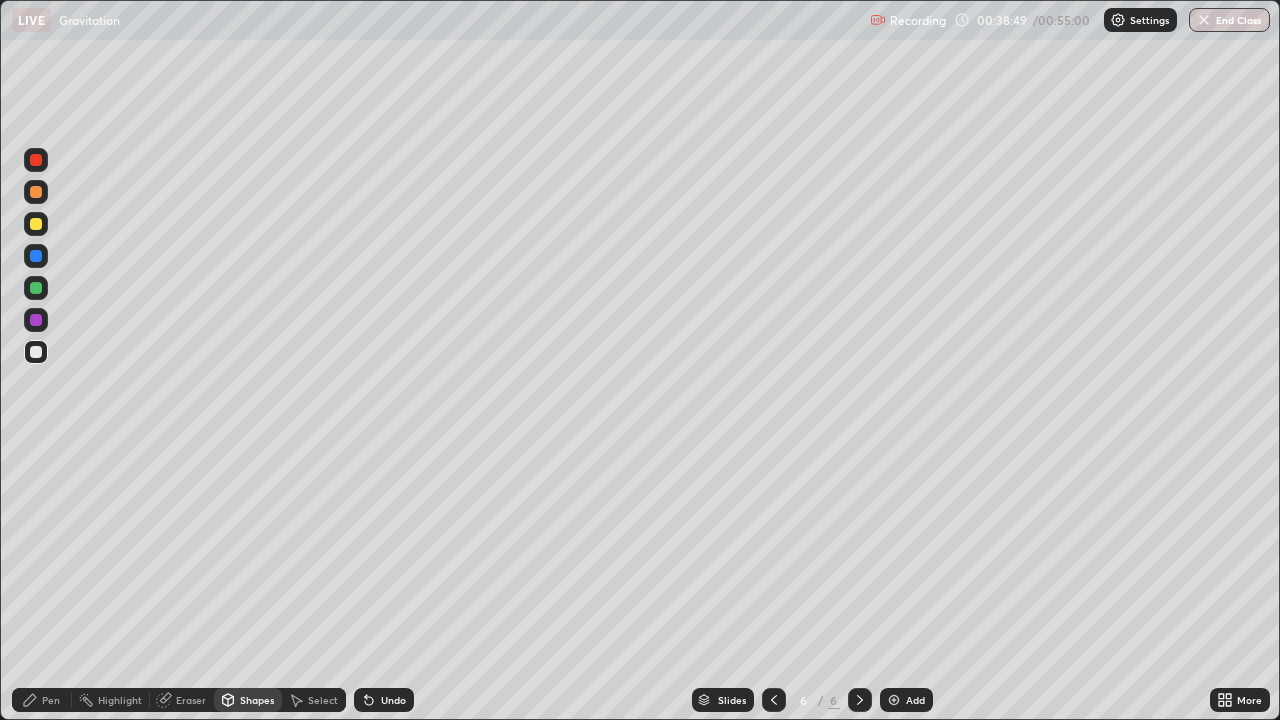click on "Pen" at bounding box center (51, 700) 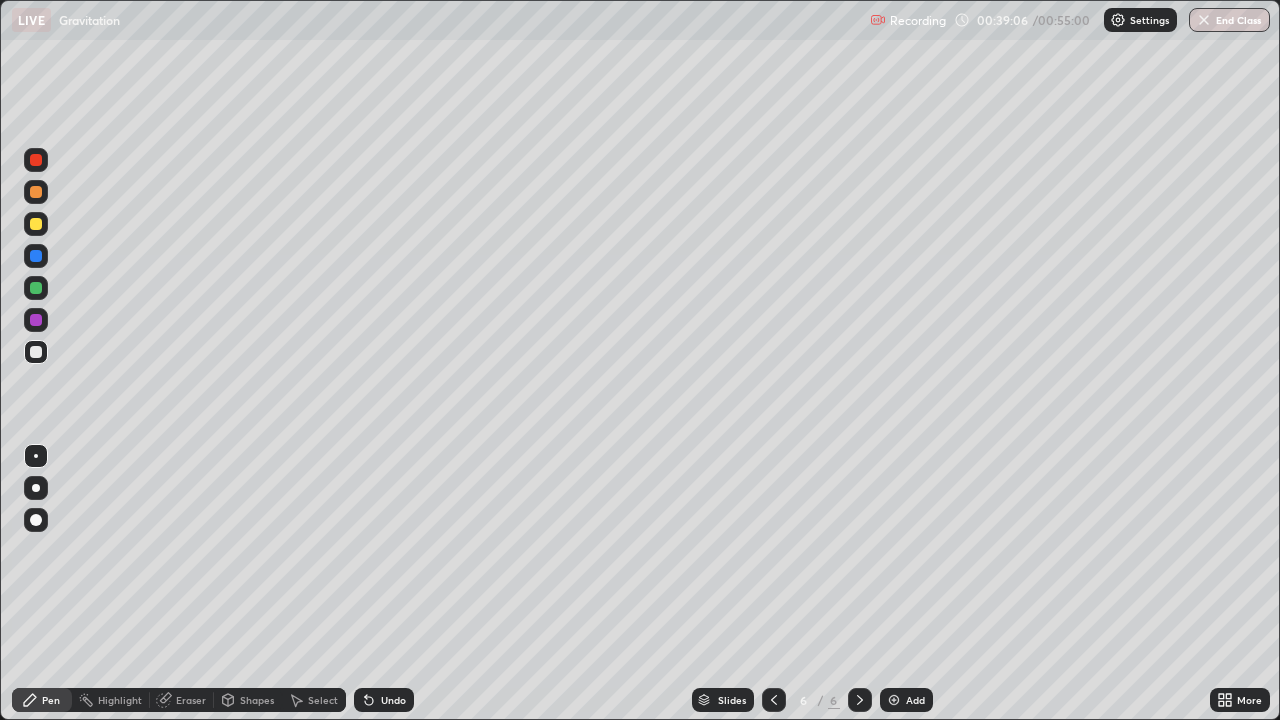 click on "Pen" at bounding box center (42, 700) 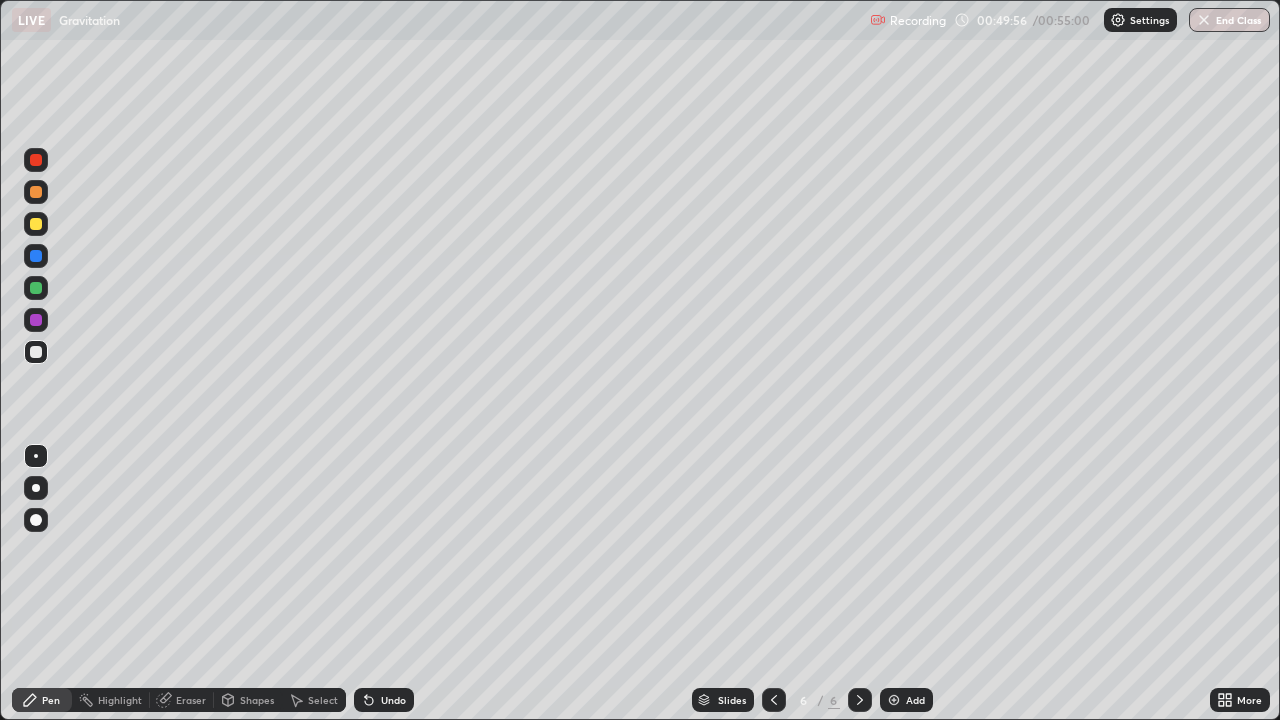 click on "End Class" at bounding box center [1229, 20] 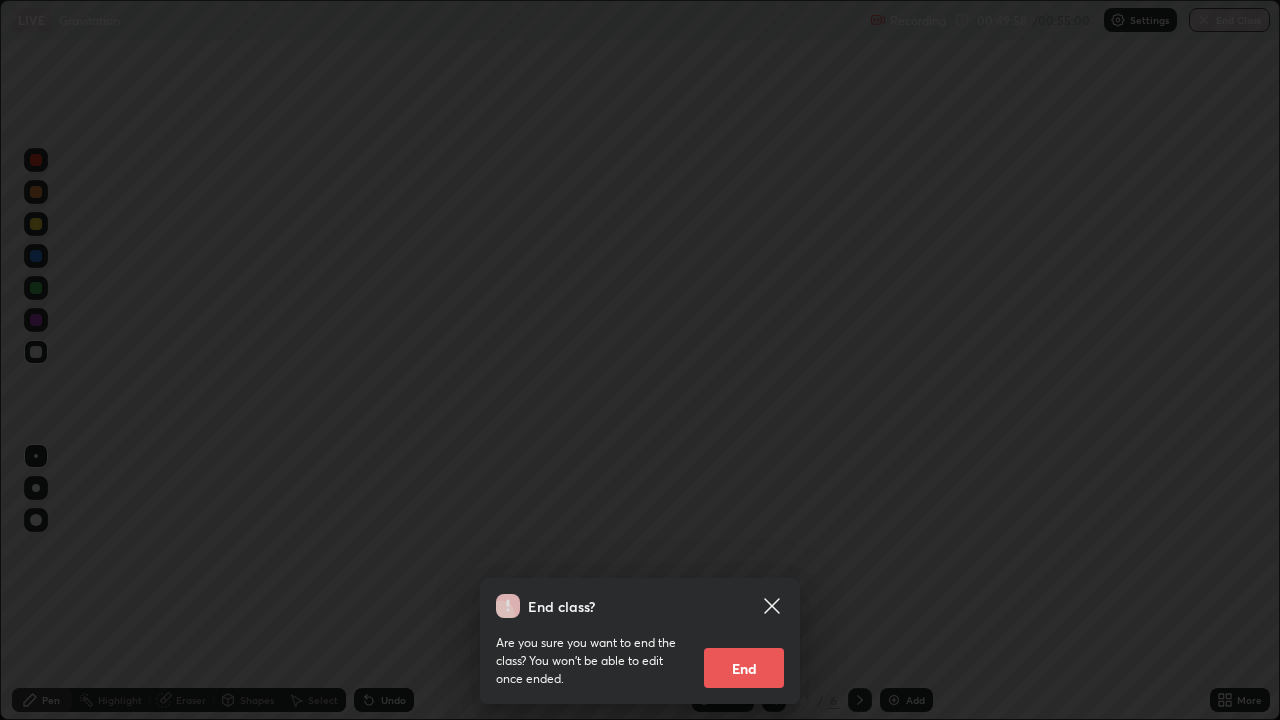 click on "End" at bounding box center (744, 668) 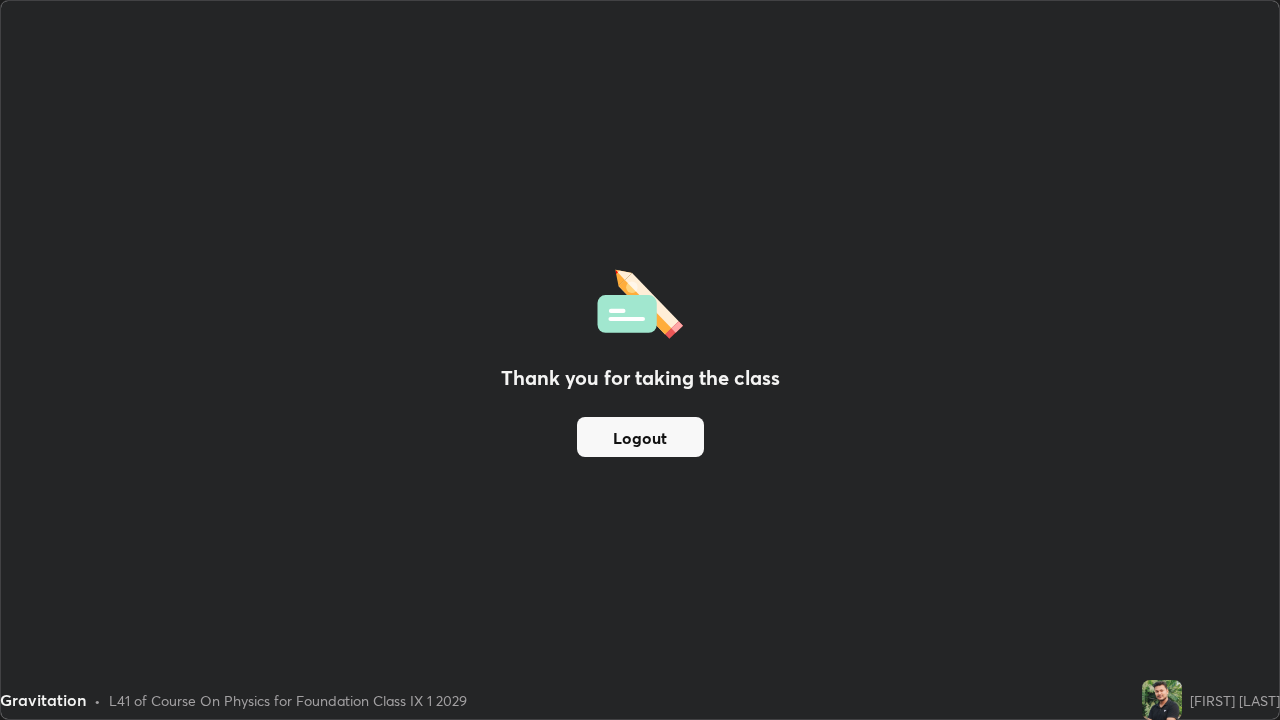 click on "Logout" at bounding box center [640, 437] 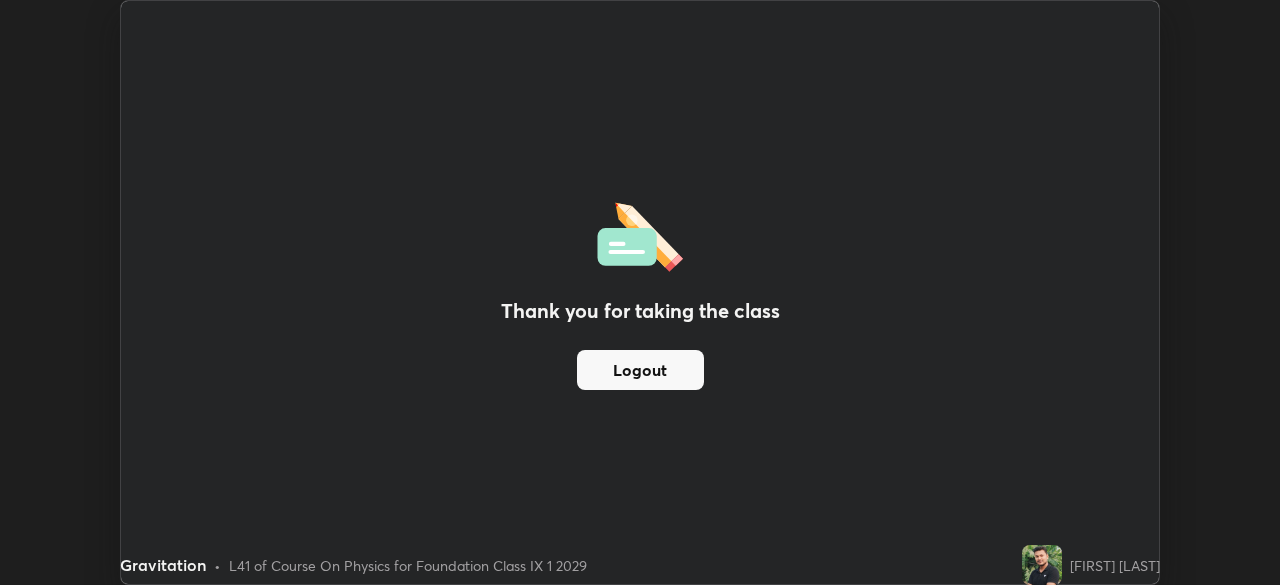 scroll, scrollTop: 585, scrollLeft: 1280, axis: both 